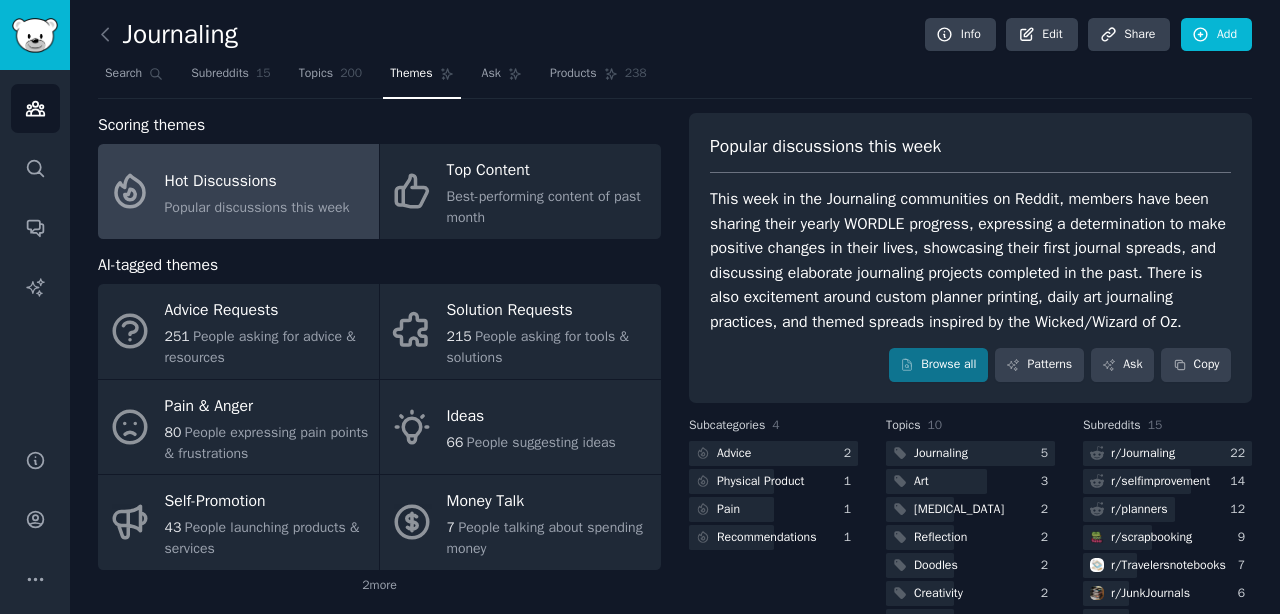 scroll, scrollTop: 0, scrollLeft: 0, axis: both 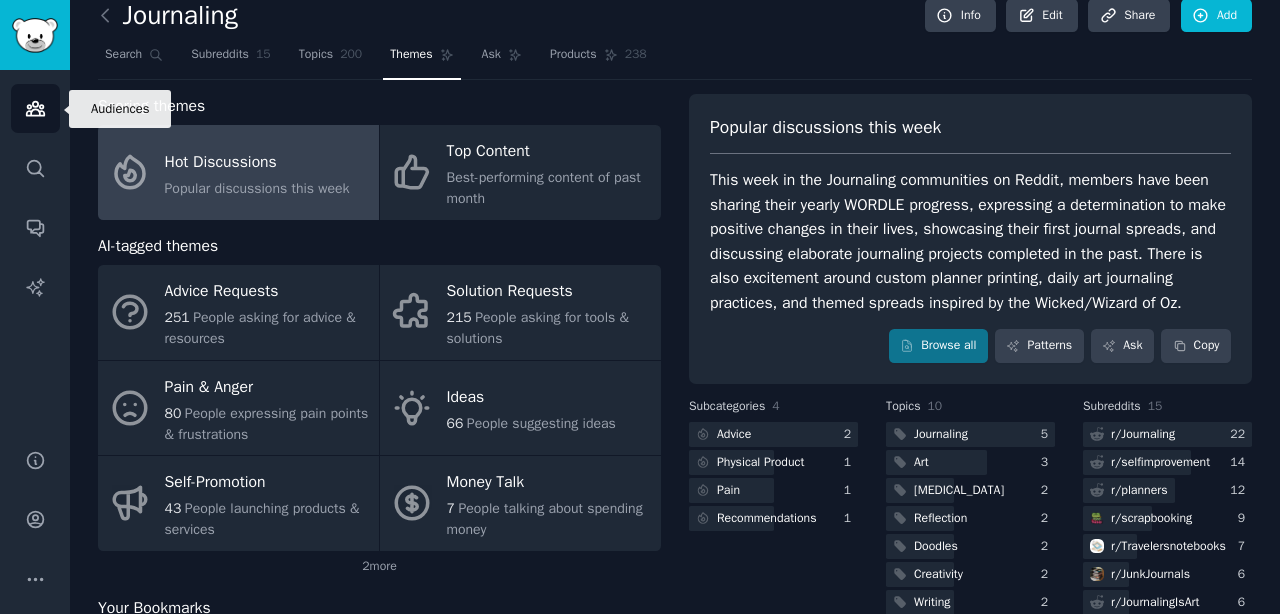 click 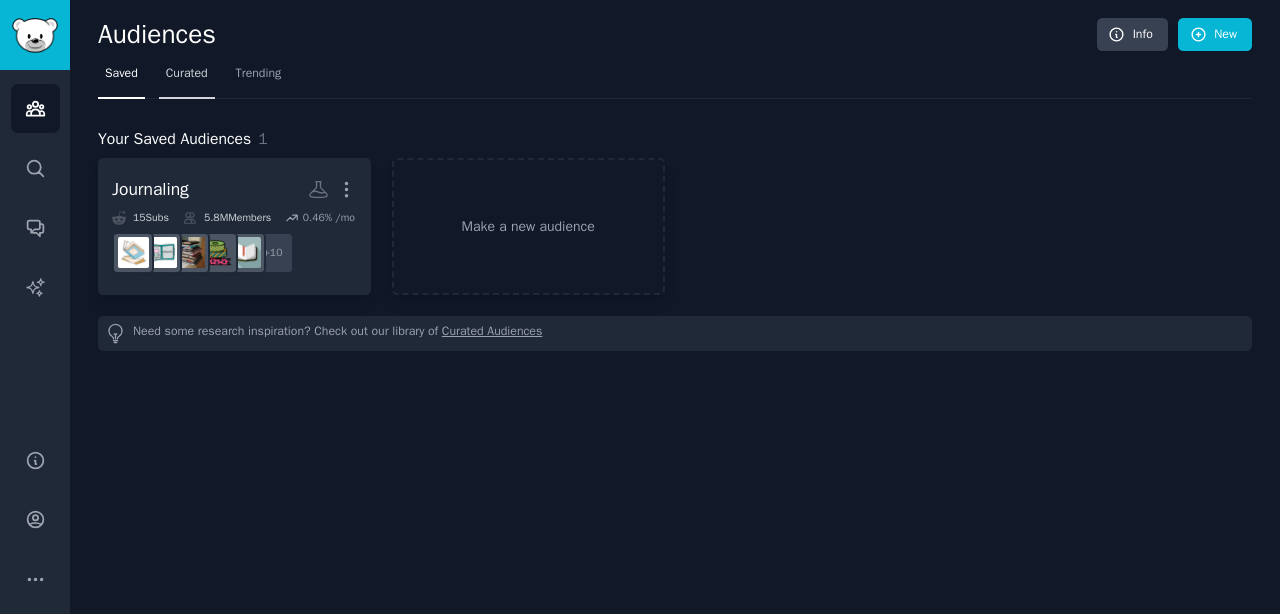 click on "Curated" at bounding box center [187, 74] 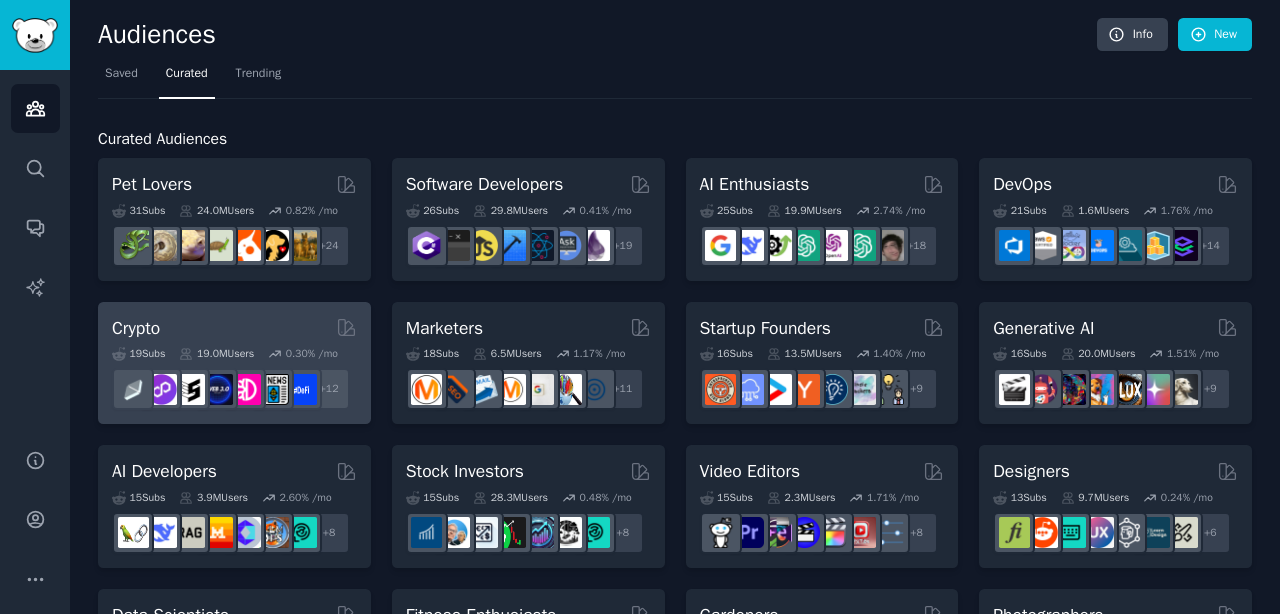 click on "19  Sub s 19.0M  Users 0.30 % /mo + 12" at bounding box center [234, 375] 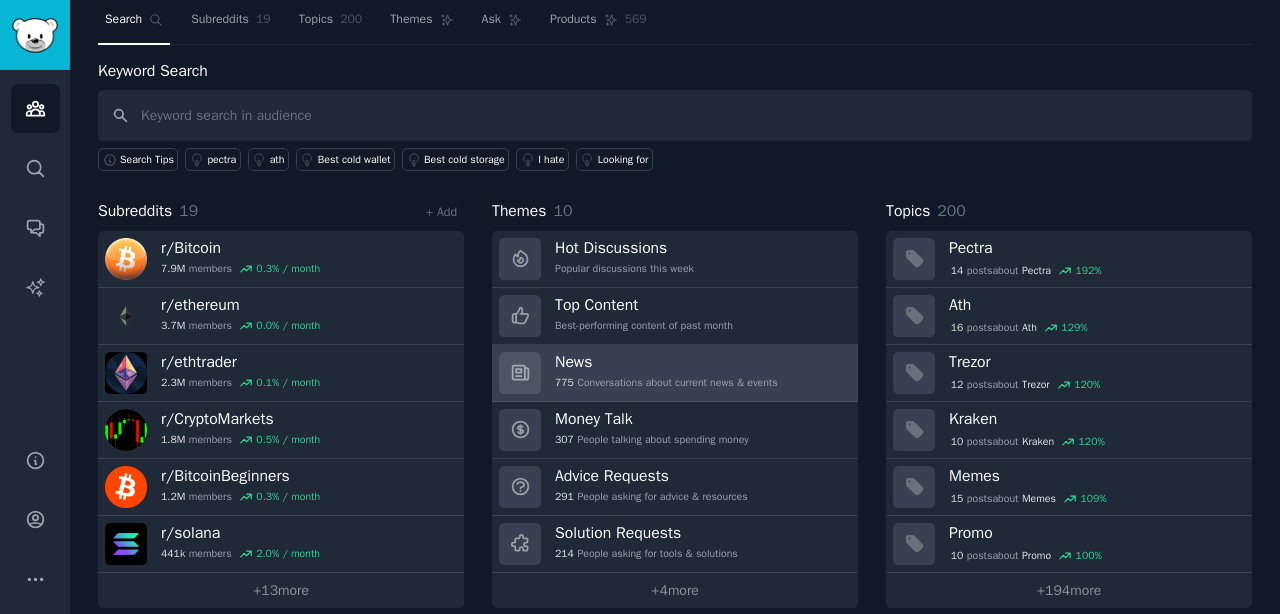 scroll, scrollTop: 75, scrollLeft: 0, axis: vertical 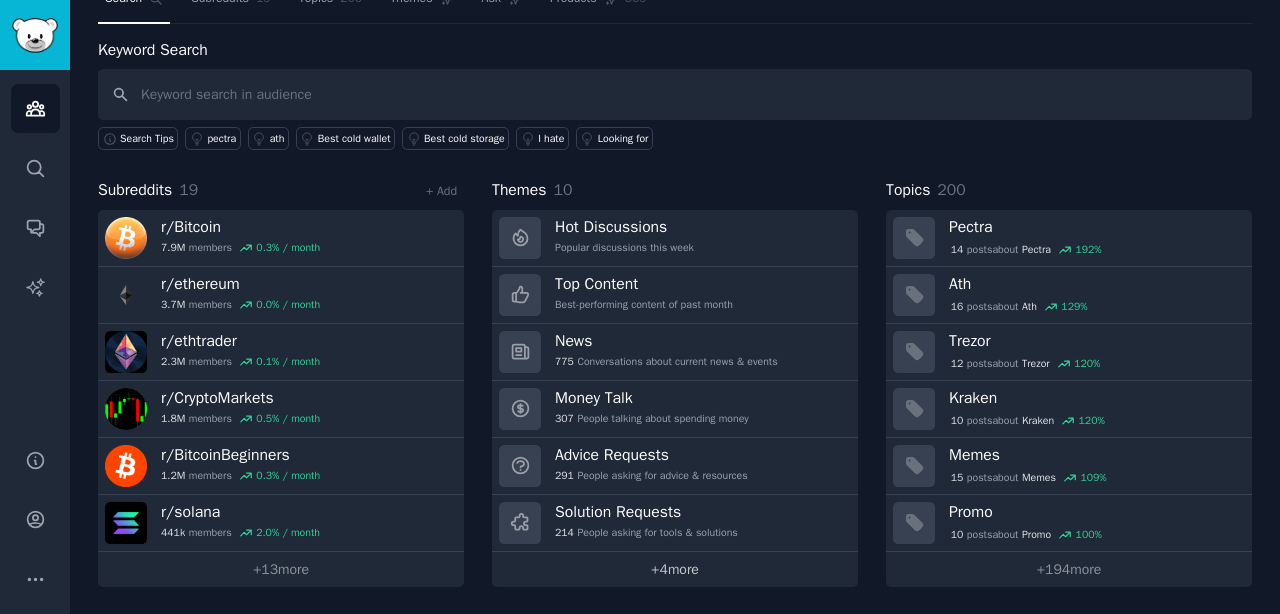 click on "+  4  more" at bounding box center [675, 569] 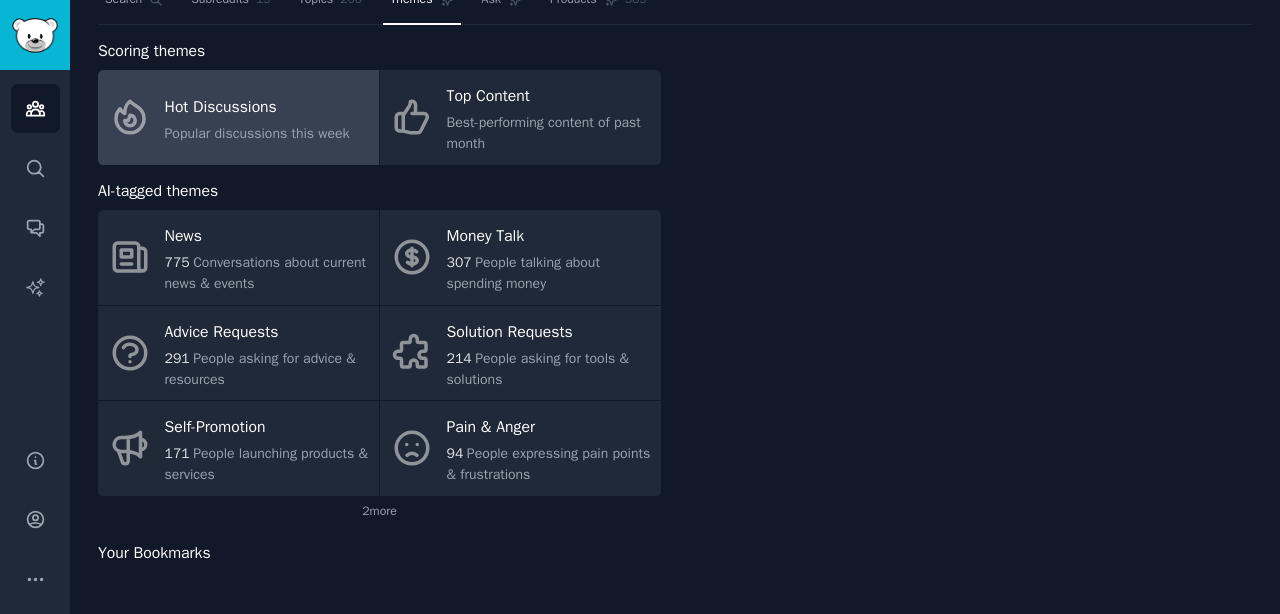 scroll, scrollTop: 75, scrollLeft: 0, axis: vertical 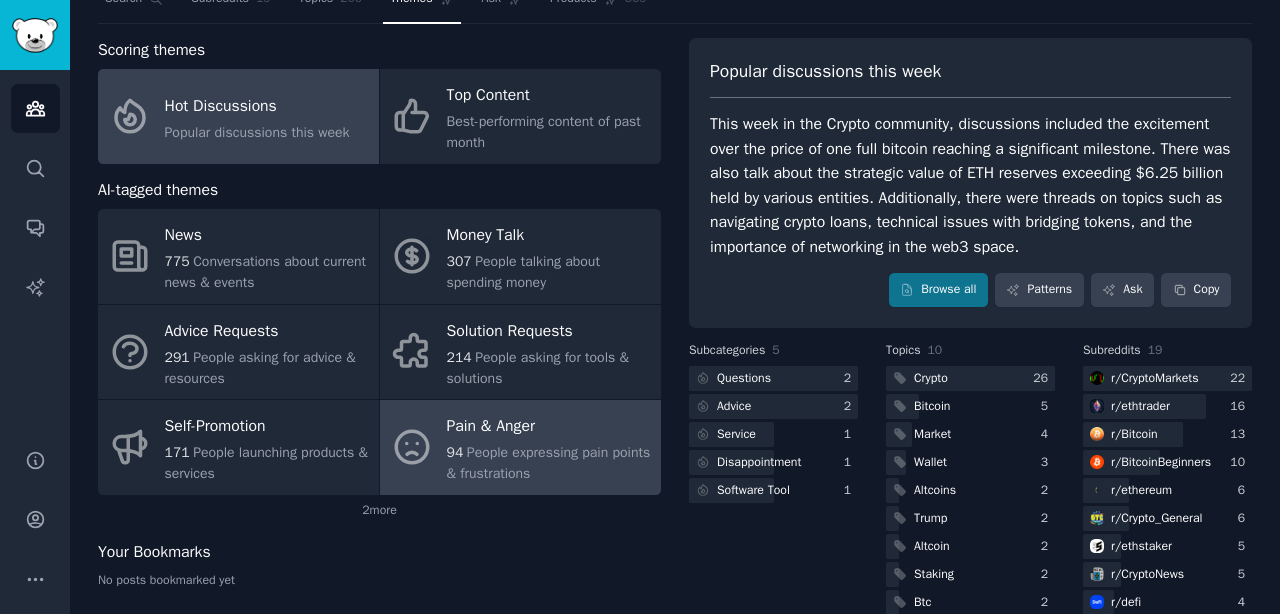 click on "Pain & Anger" at bounding box center (549, 427) 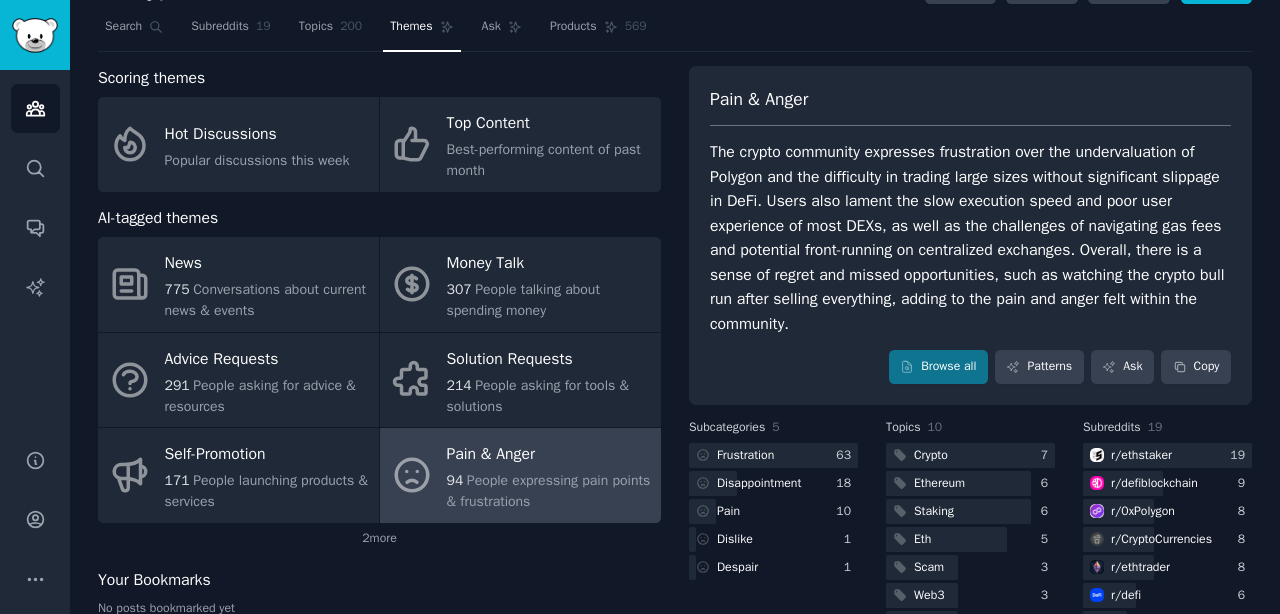 scroll, scrollTop: 0, scrollLeft: 0, axis: both 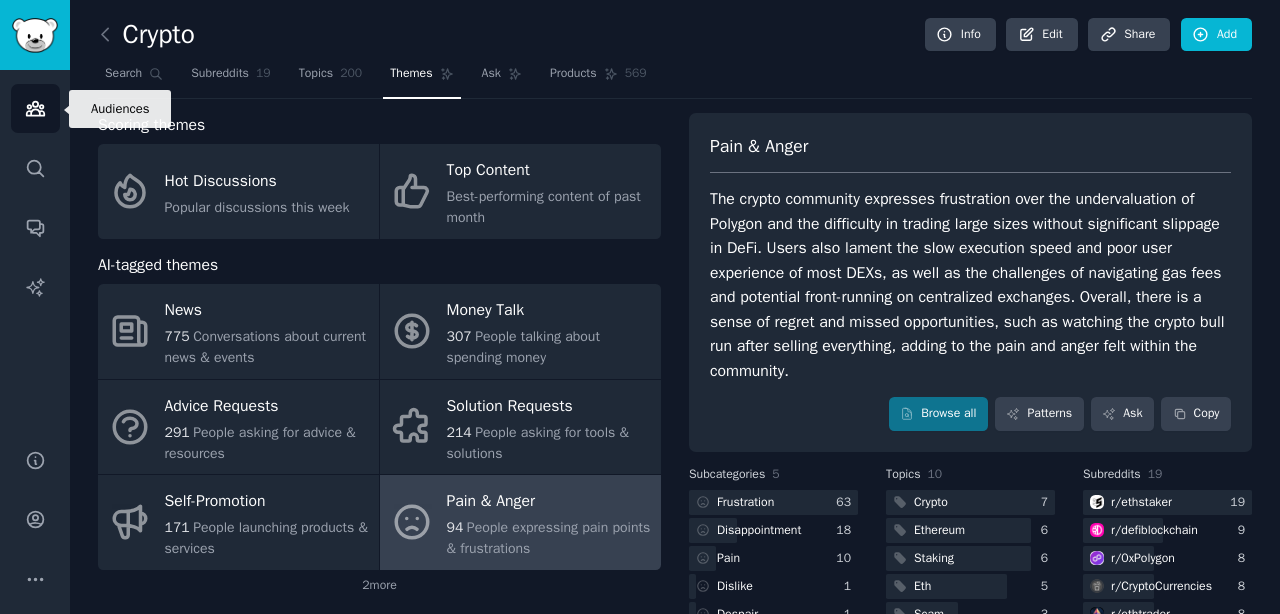 click 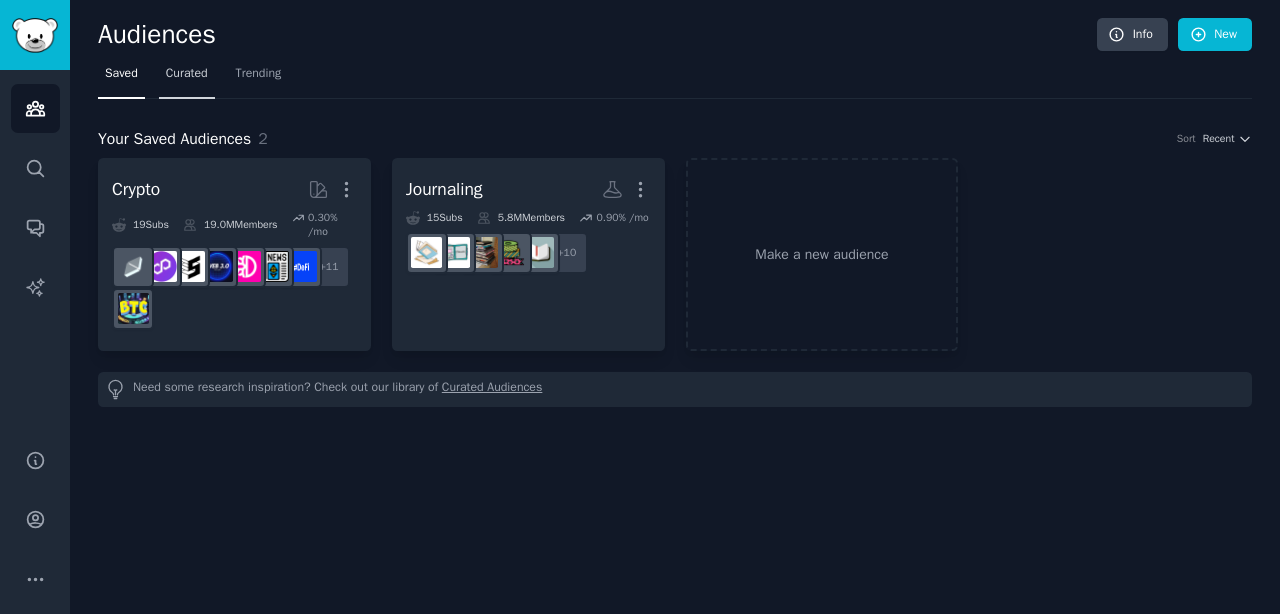 click on "Curated" at bounding box center (187, 74) 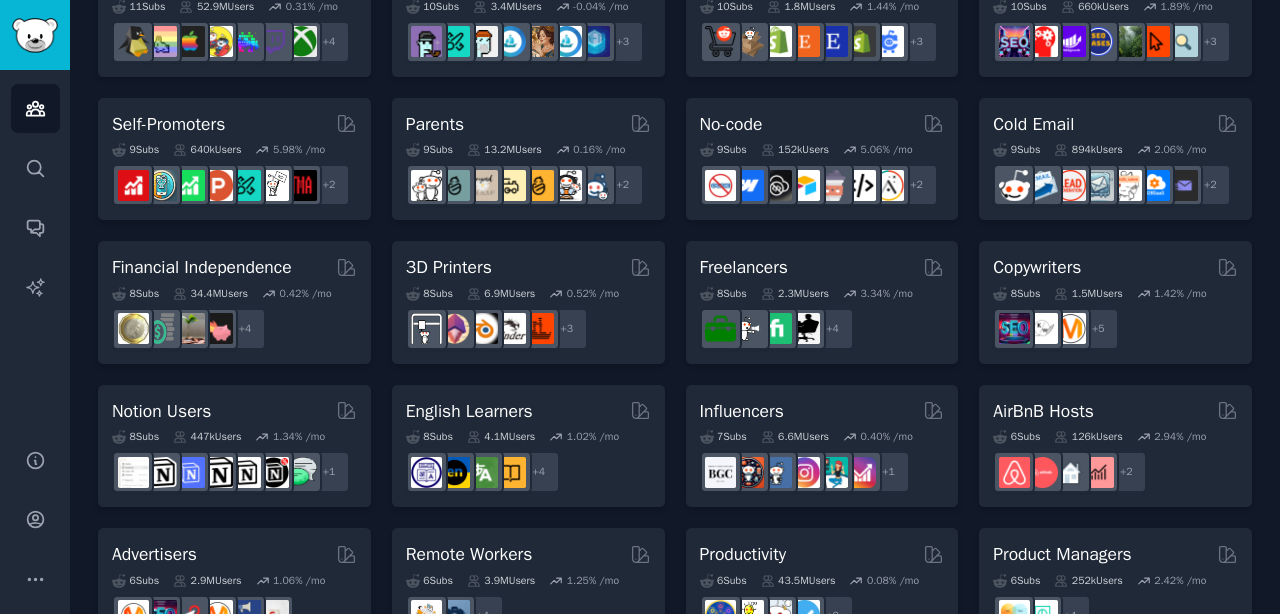 scroll, scrollTop: 777, scrollLeft: 0, axis: vertical 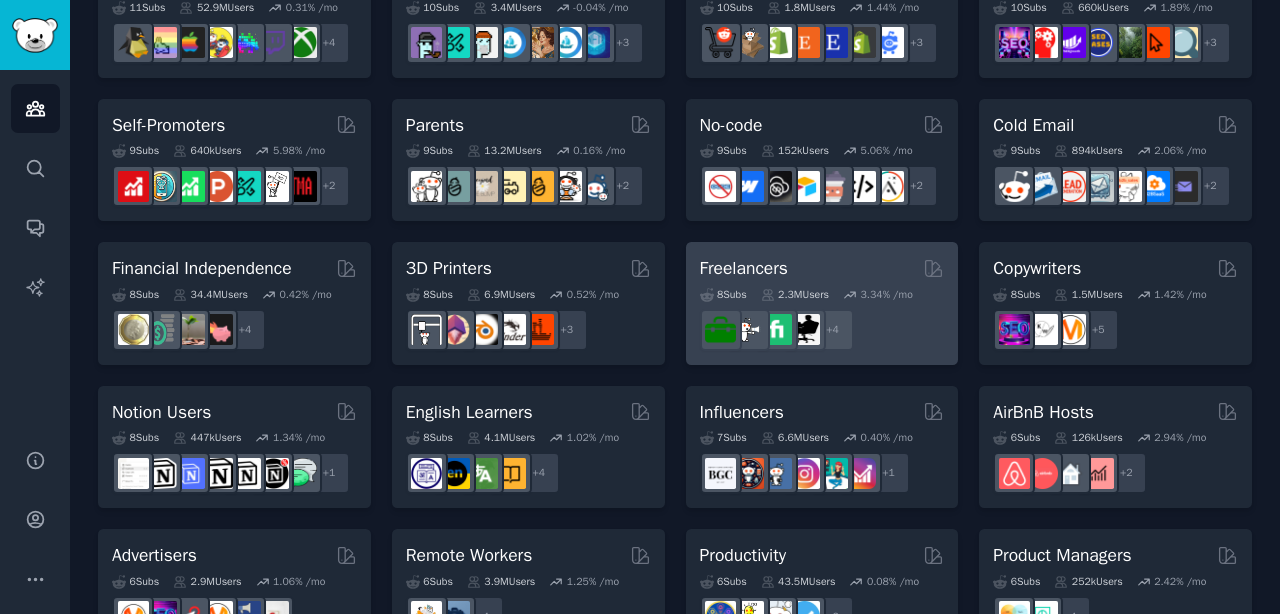 click on "Freelancers" at bounding box center (822, 268) 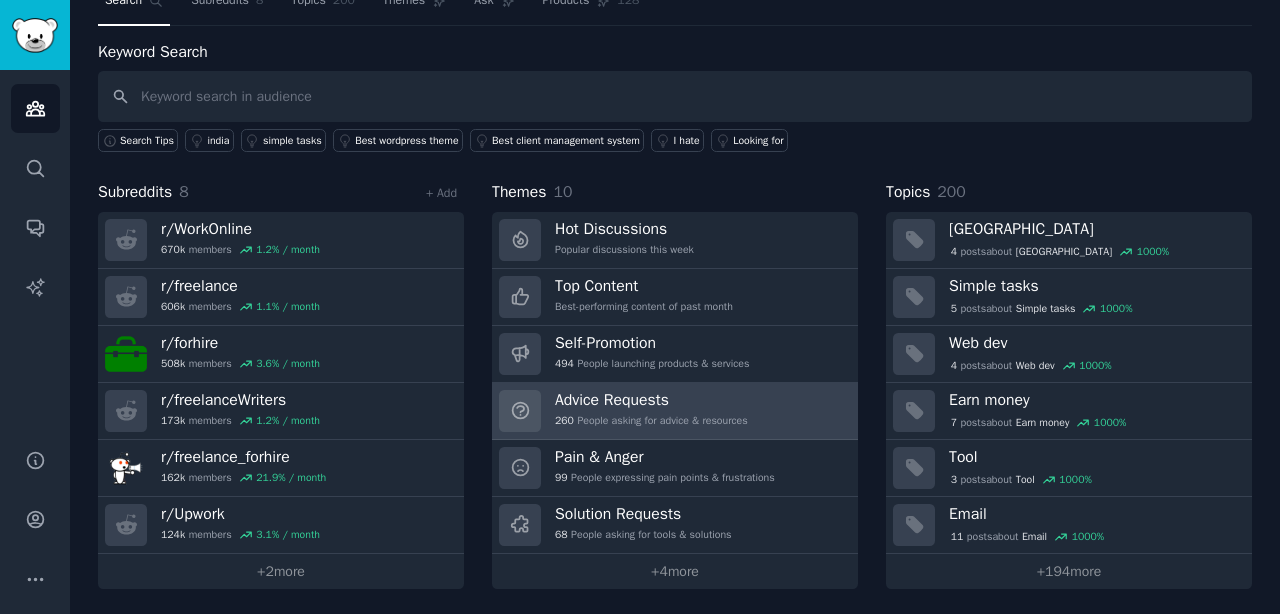 scroll, scrollTop: 75, scrollLeft: 0, axis: vertical 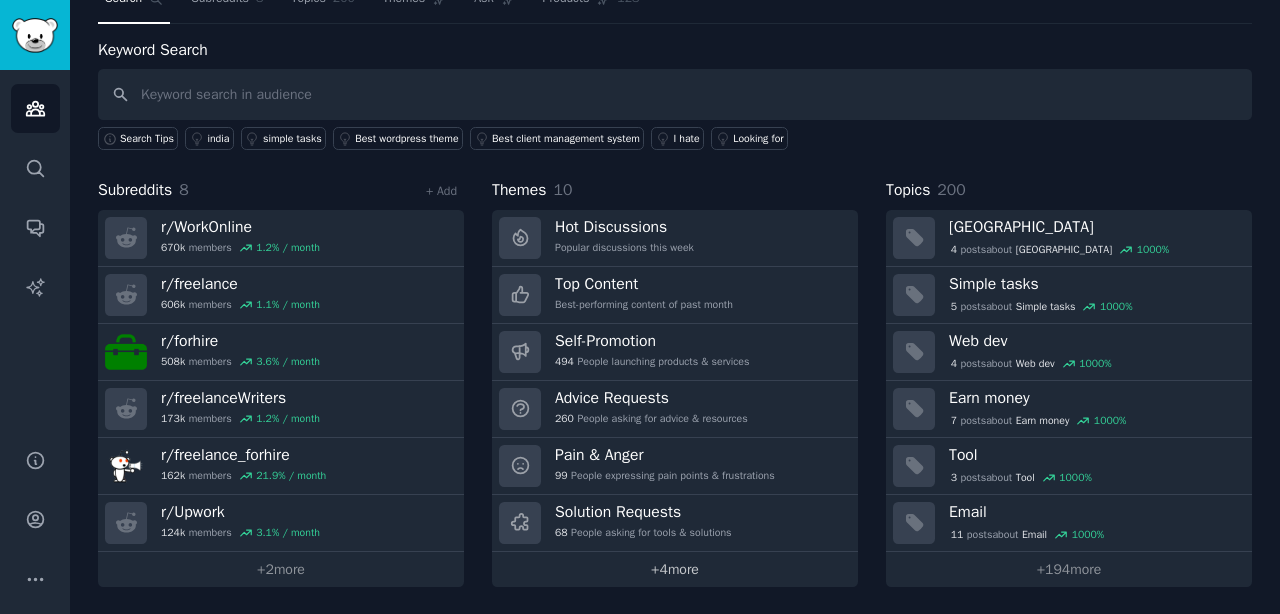 click on "+  4  more" at bounding box center [675, 569] 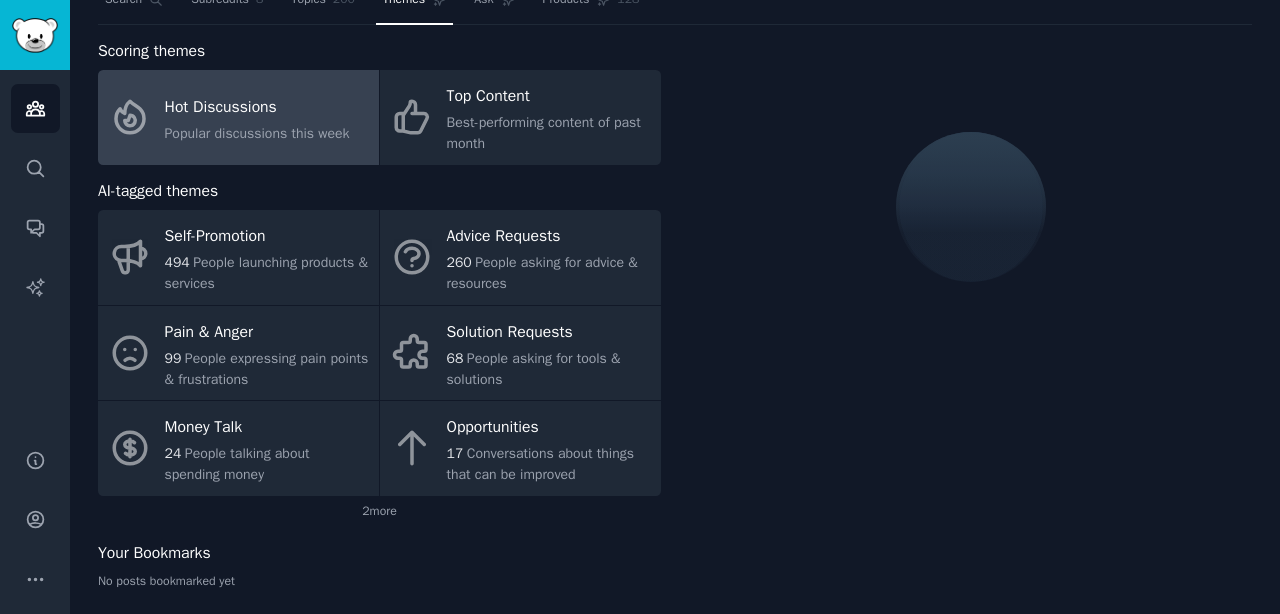 scroll, scrollTop: 75, scrollLeft: 0, axis: vertical 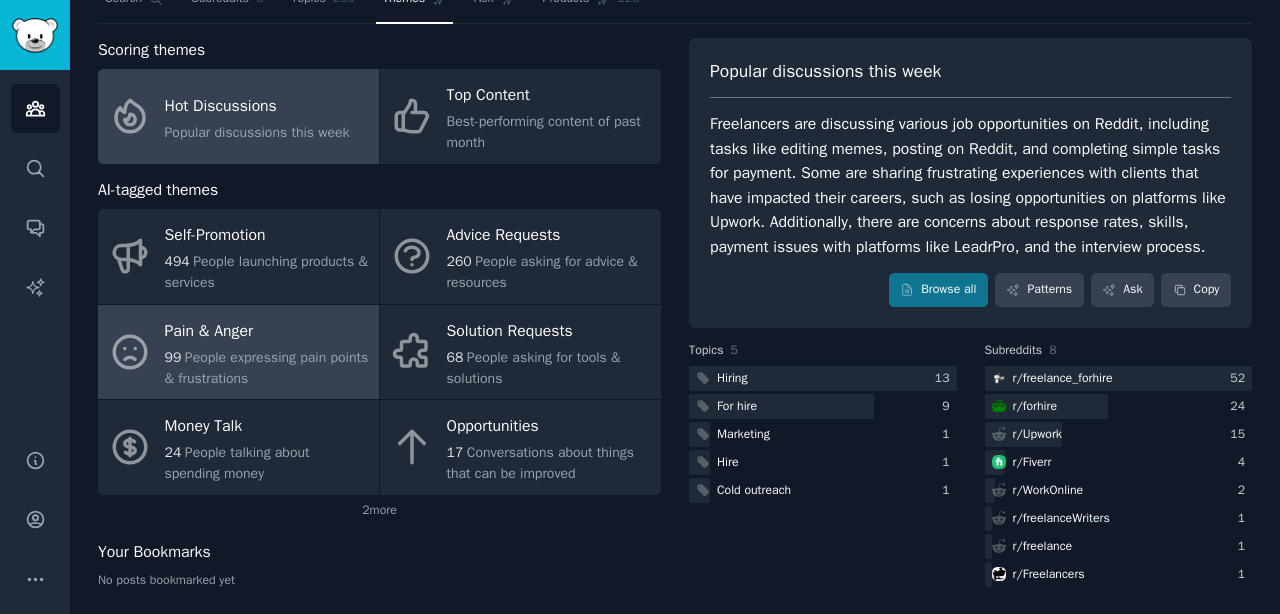 click on "People expressing pain points & frustrations" at bounding box center [267, 368] 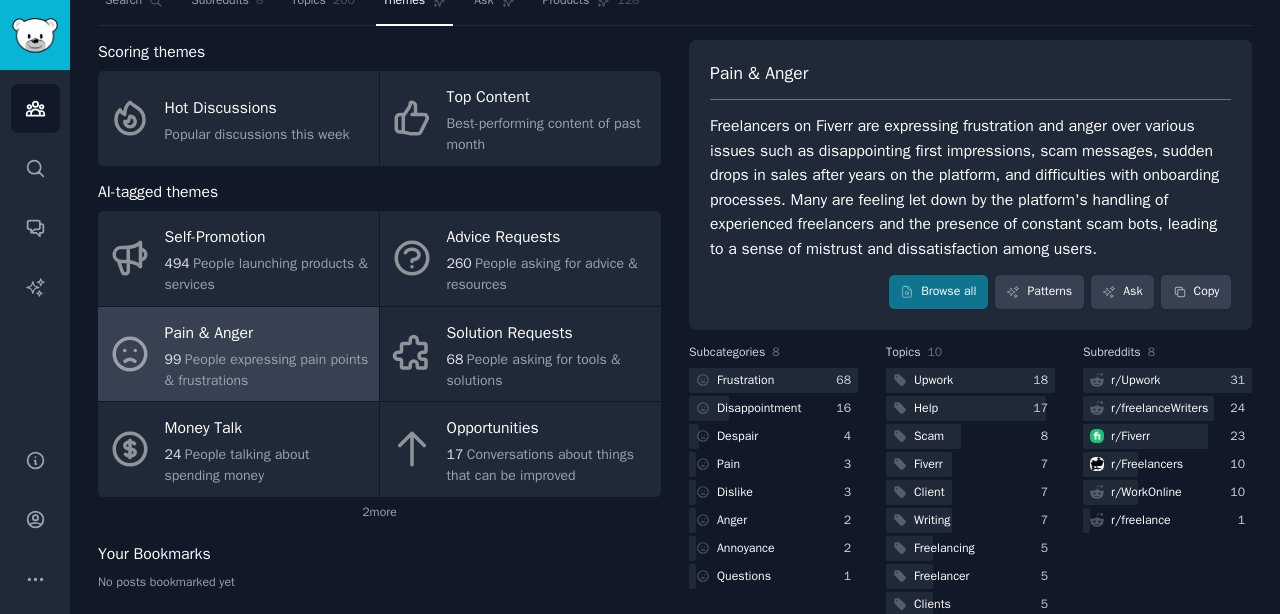 scroll, scrollTop: 0, scrollLeft: 0, axis: both 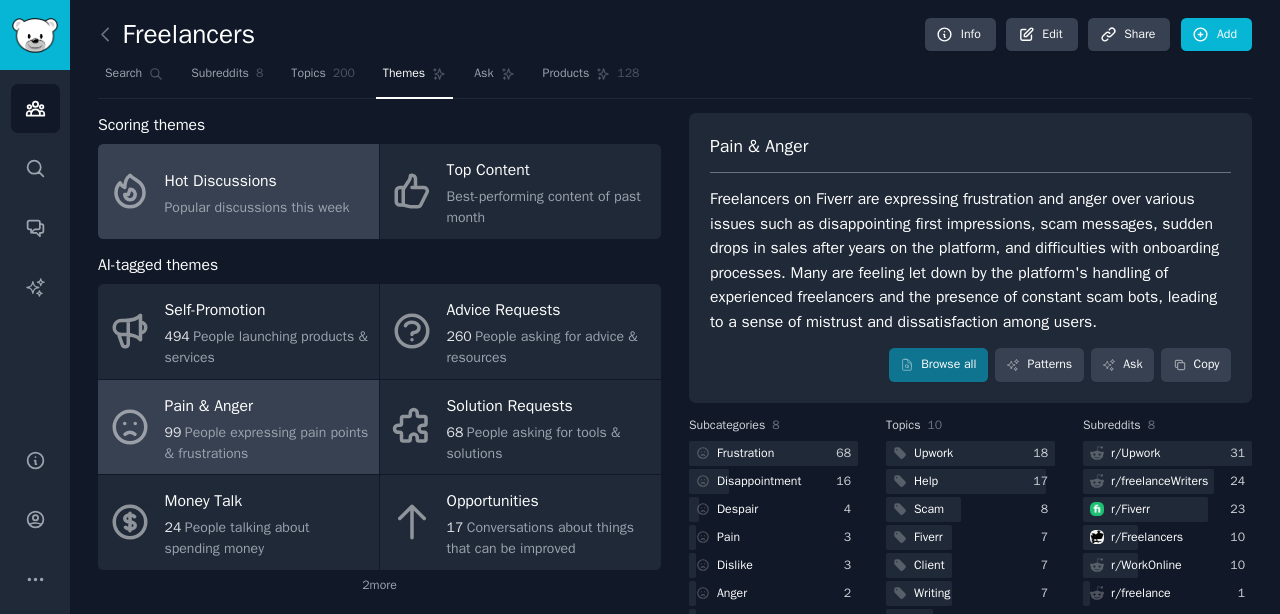 click on "Hot Discussions" at bounding box center [257, 181] 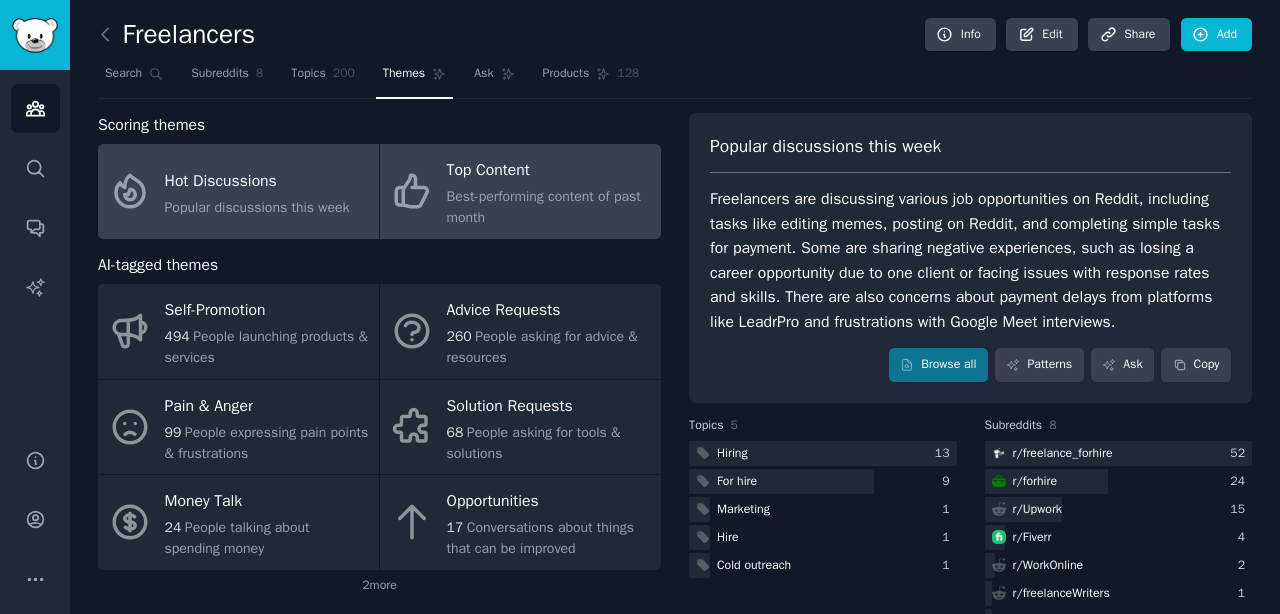 click on "Top Content" at bounding box center [549, 171] 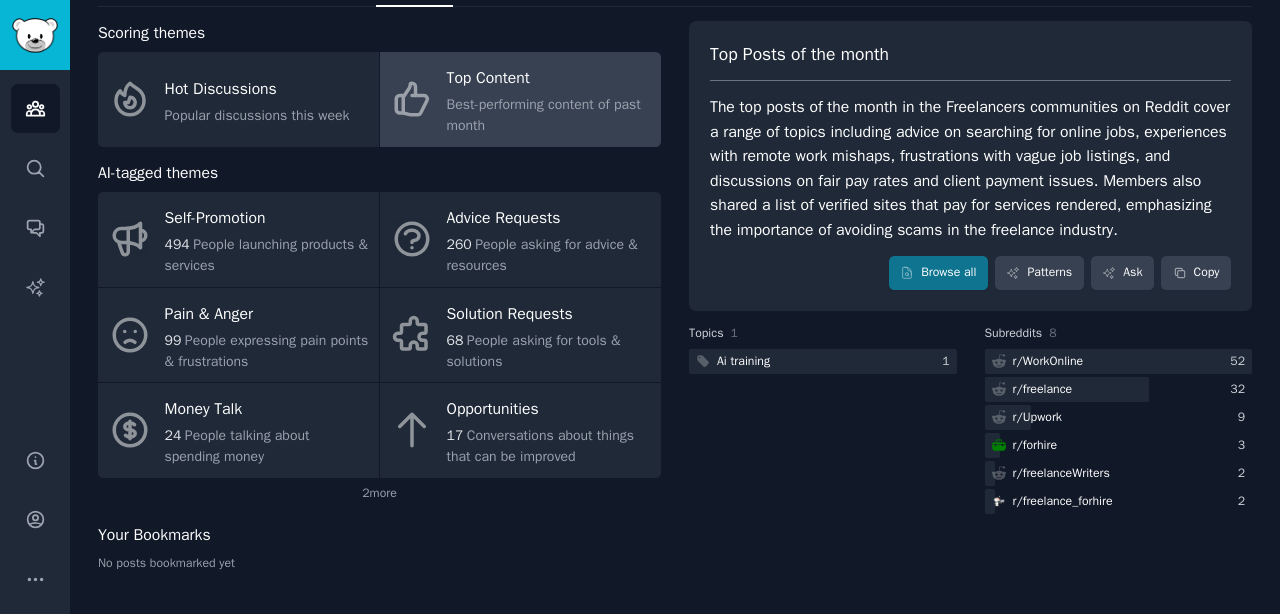 scroll, scrollTop: 0, scrollLeft: 0, axis: both 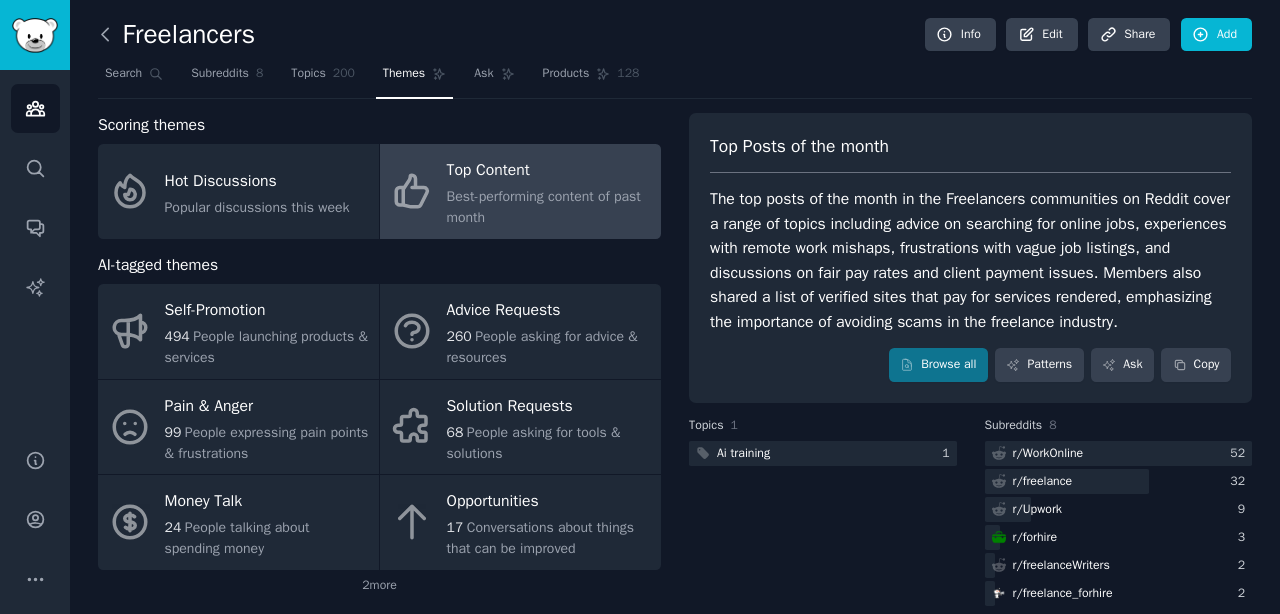 click 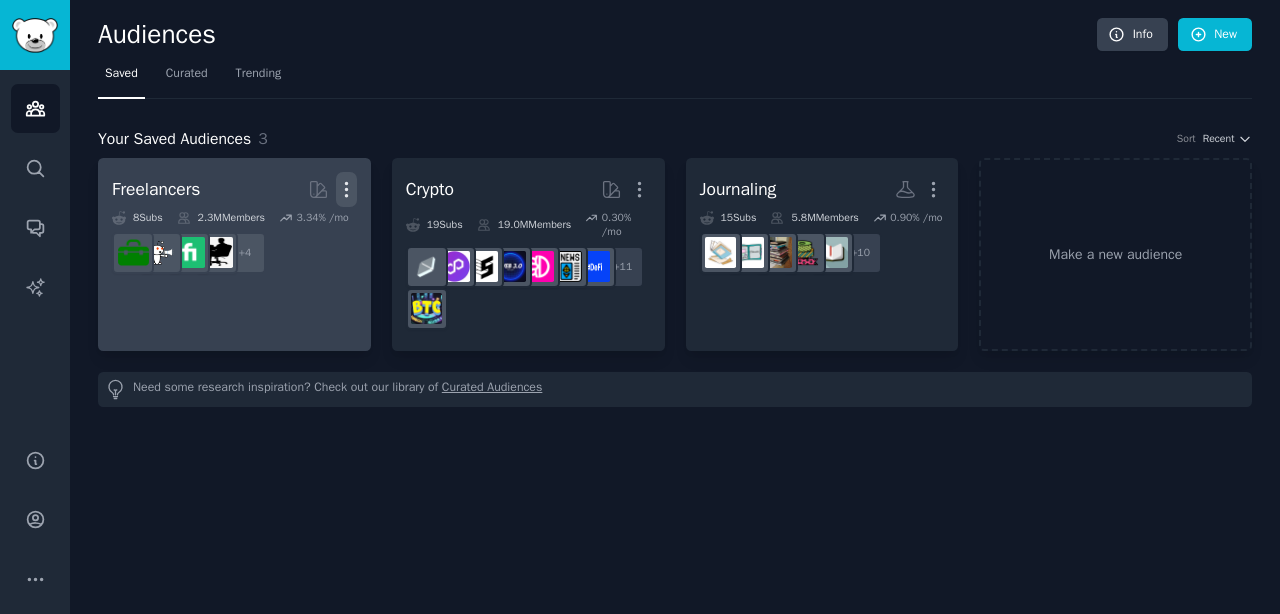 click 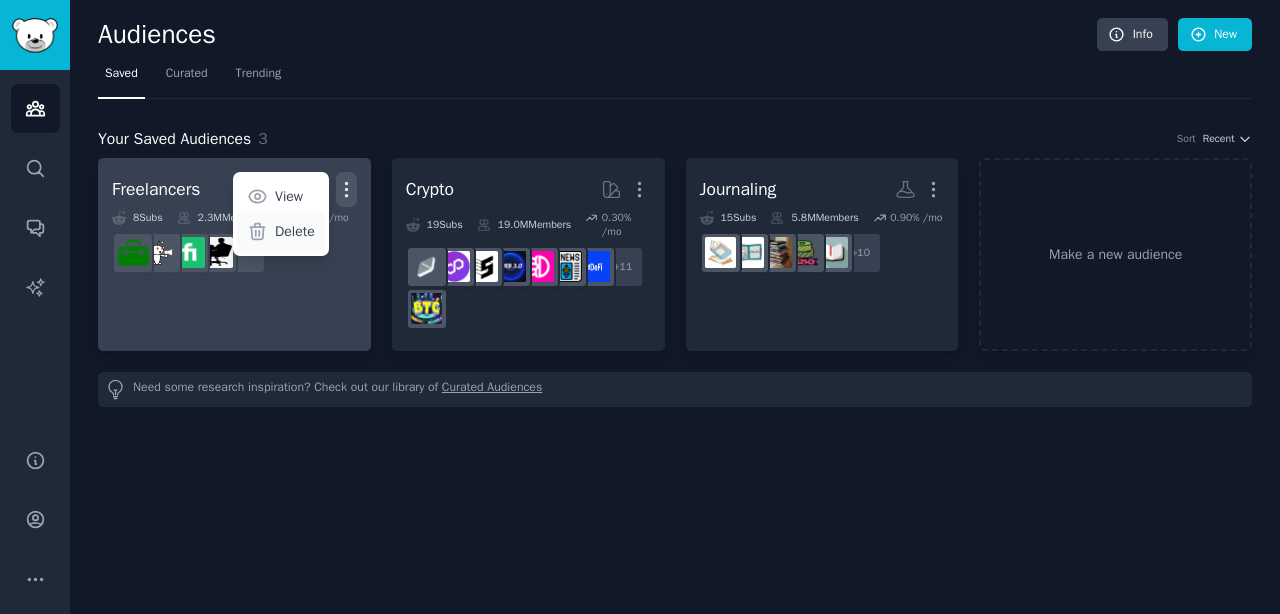 click on "Delete" at bounding box center (295, 231) 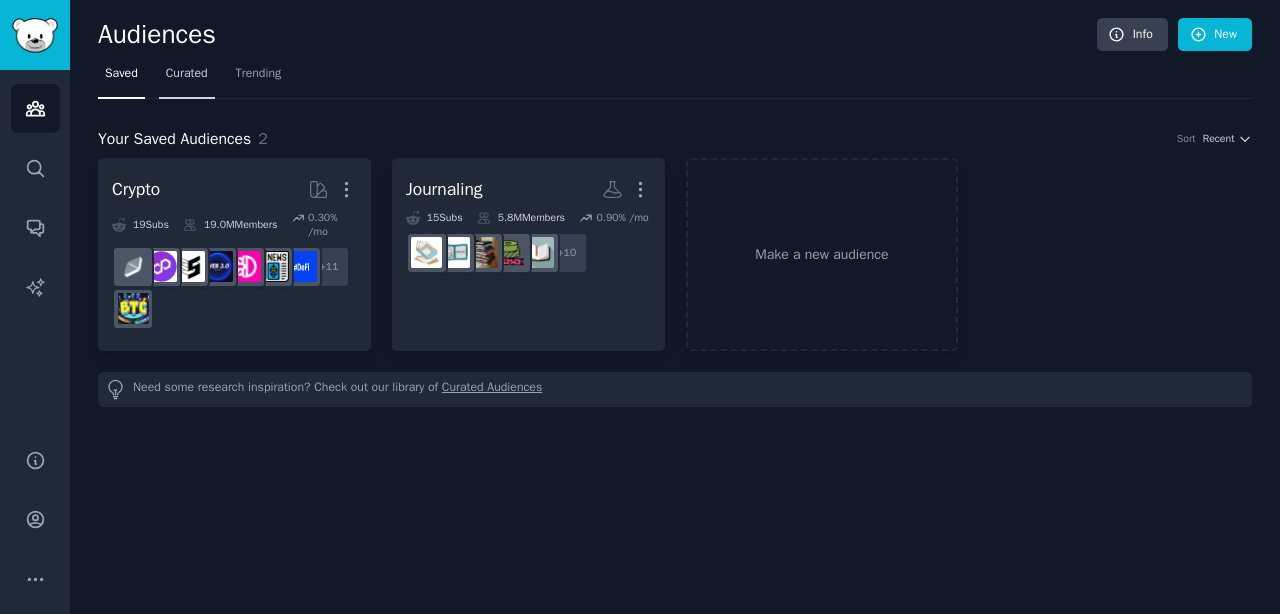 click on "Curated" at bounding box center (187, 74) 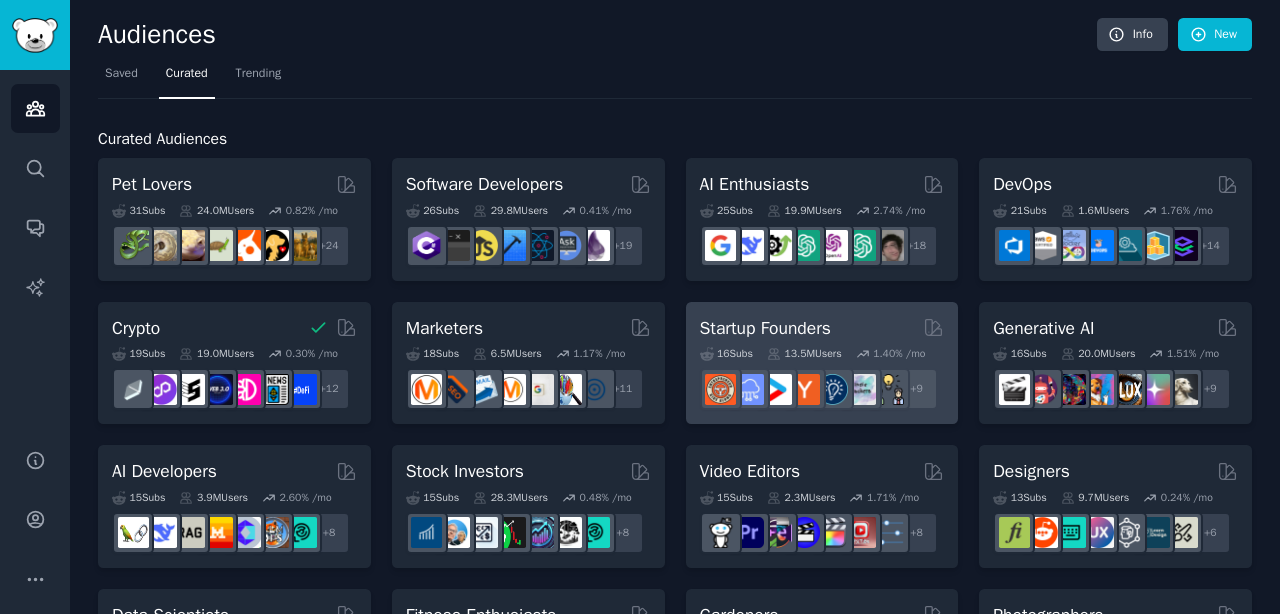click on "Startup Founders" at bounding box center [765, 328] 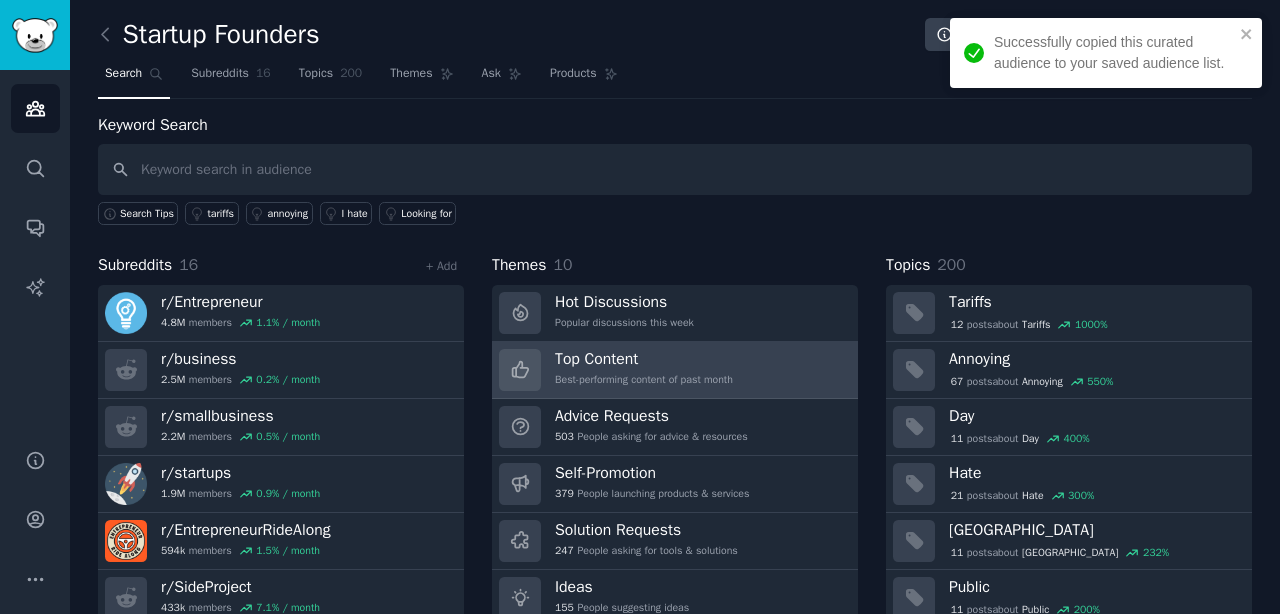 scroll, scrollTop: 75, scrollLeft: 0, axis: vertical 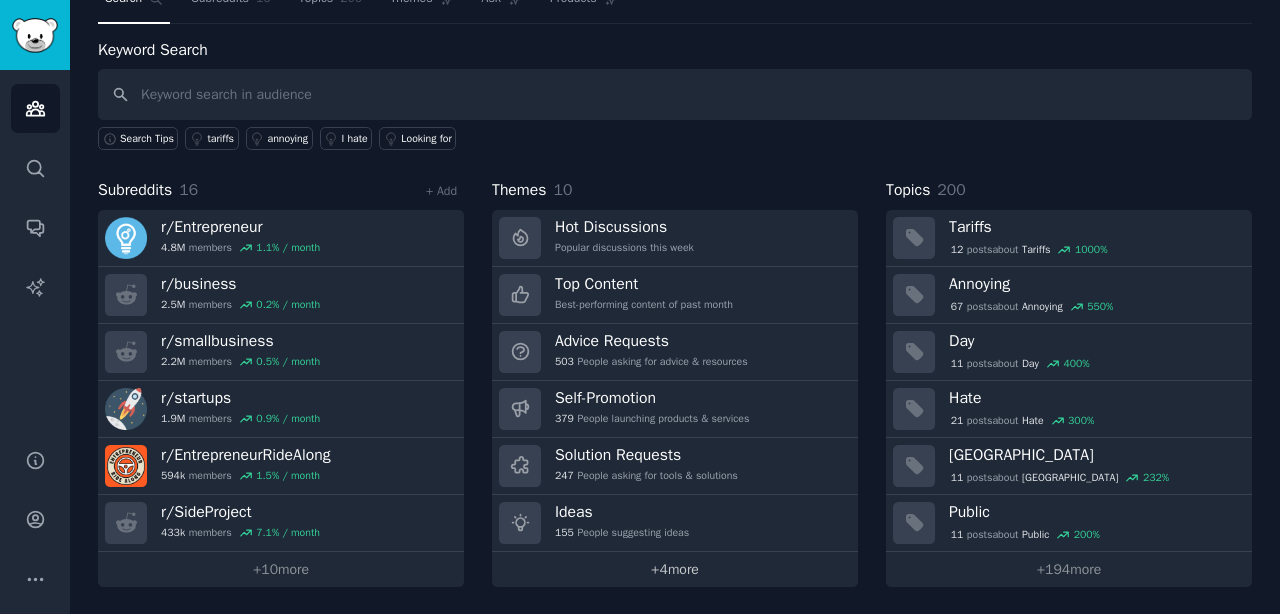 click on "+  4  more" at bounding box center [675, 569] 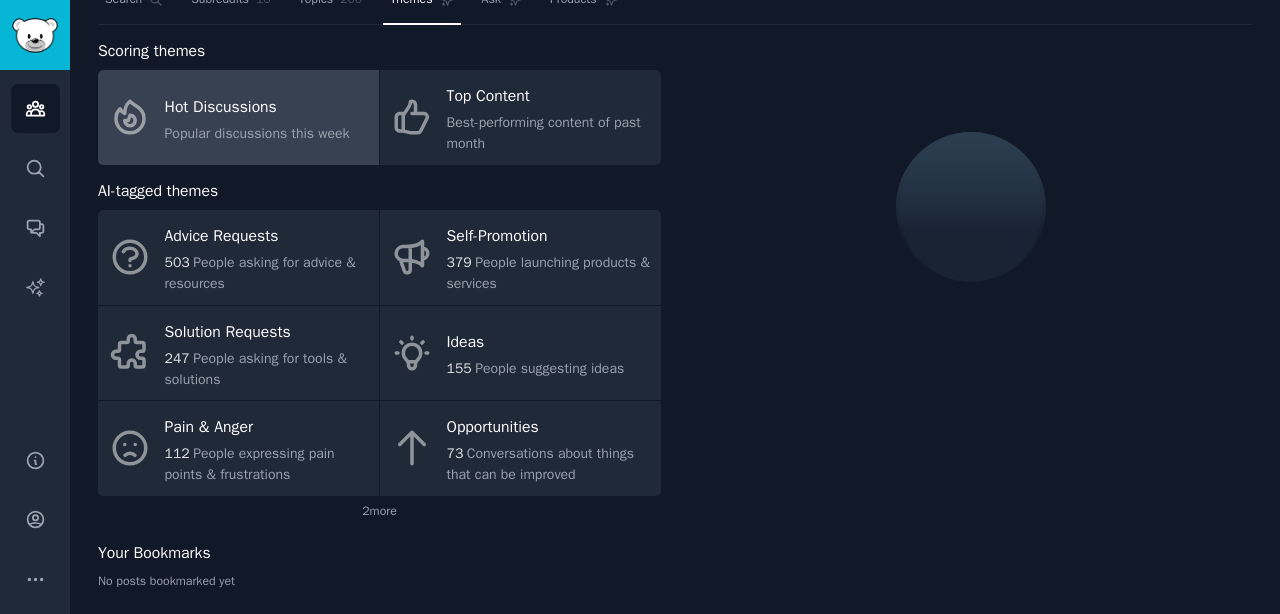 scroll, scrollTop: 75, scrollLeft: 0, axis: vertical 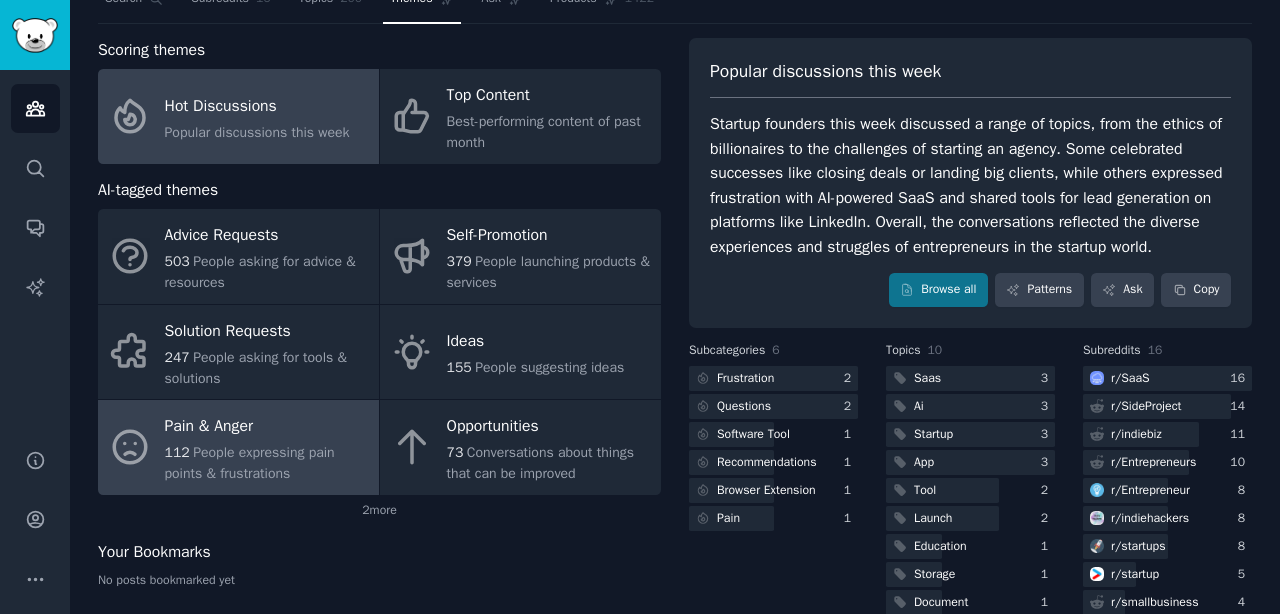 click on "People expressing pain points & frustrations" at bounding box center [250, 463] 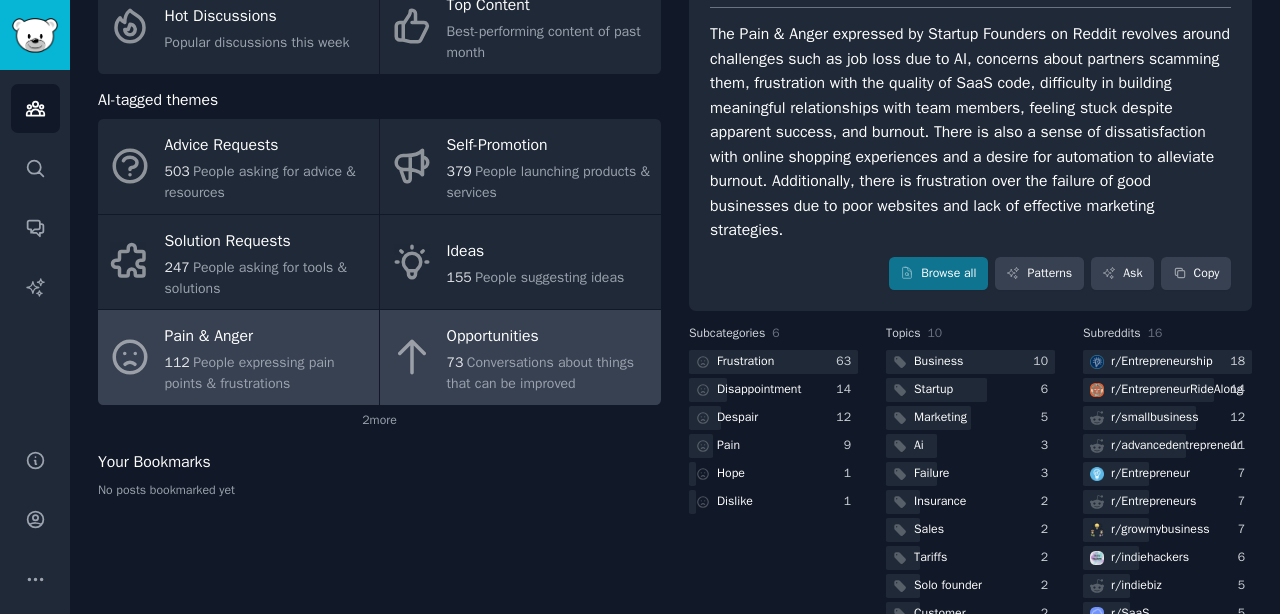 scroll, scrollTop: 168, scrollLeft: 0, axis: vertical 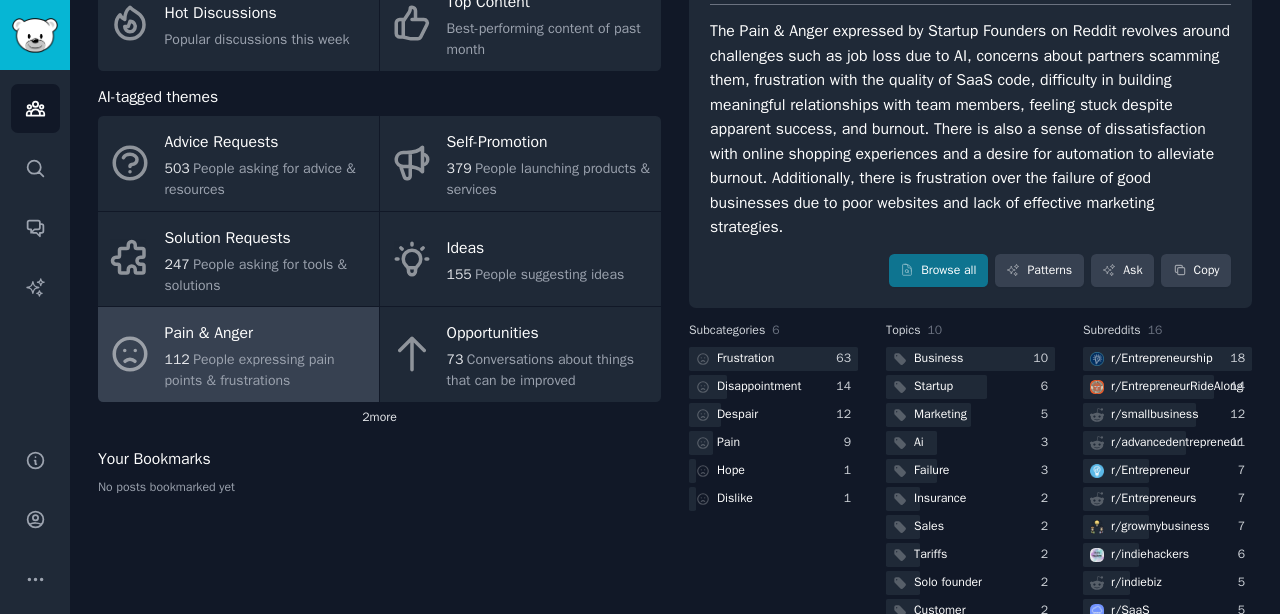 click on "2  more" 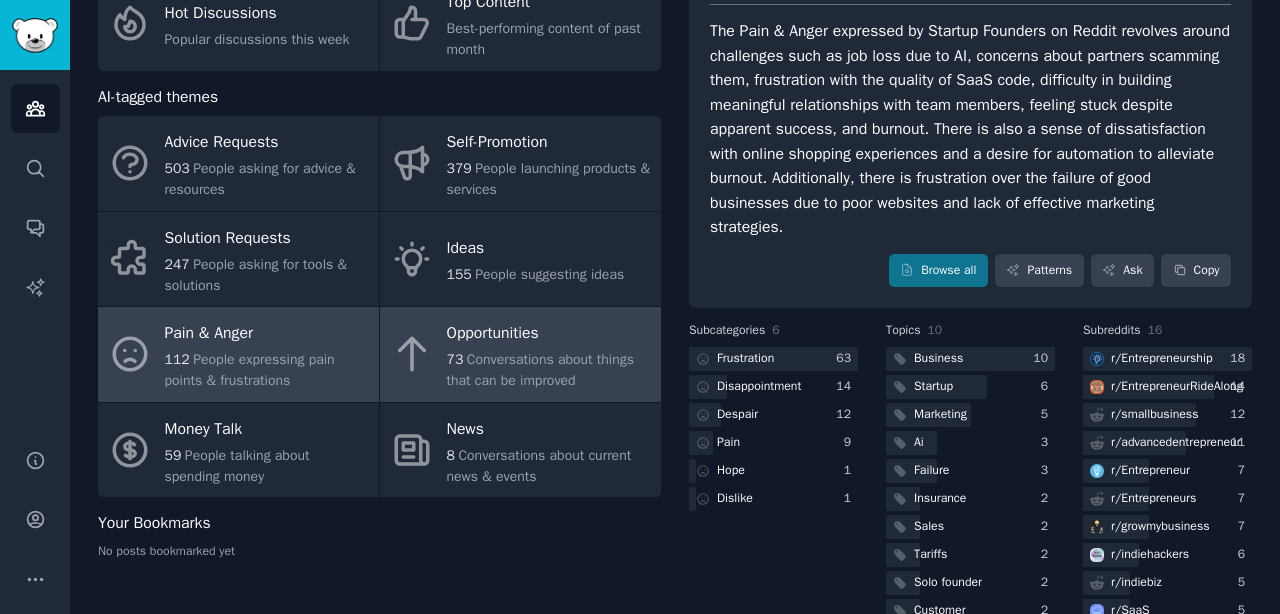 scroll, scrollTop: 145, scrollLeft: 0, axis: vertical 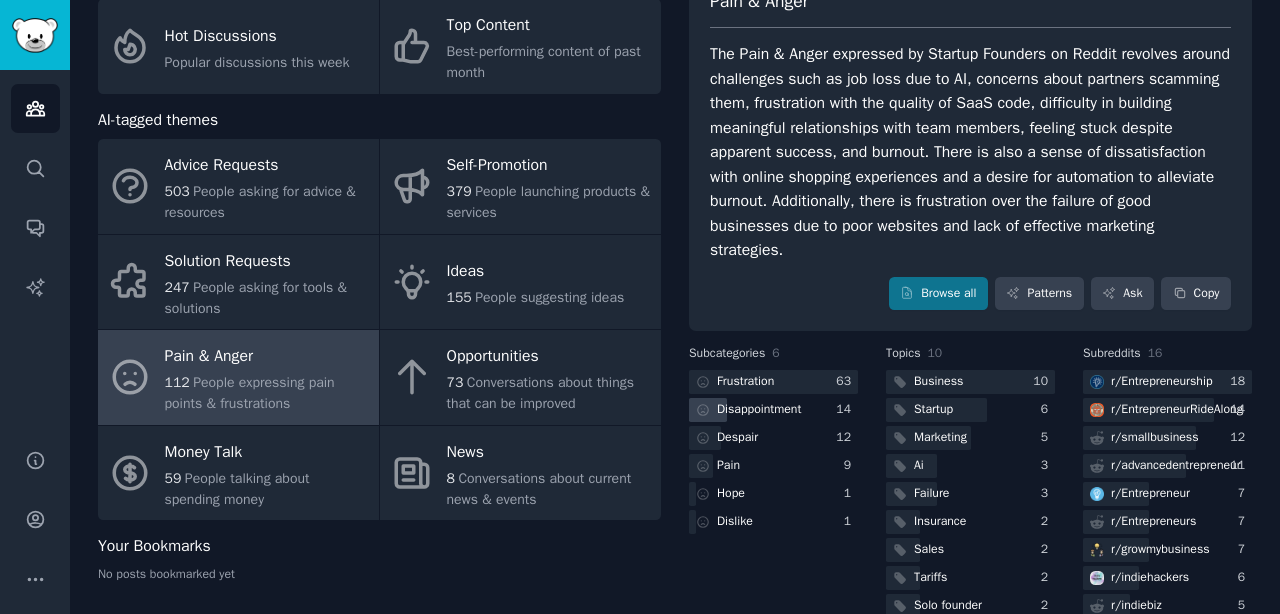 click on "Disappointment" at bounding box center (759, 410) 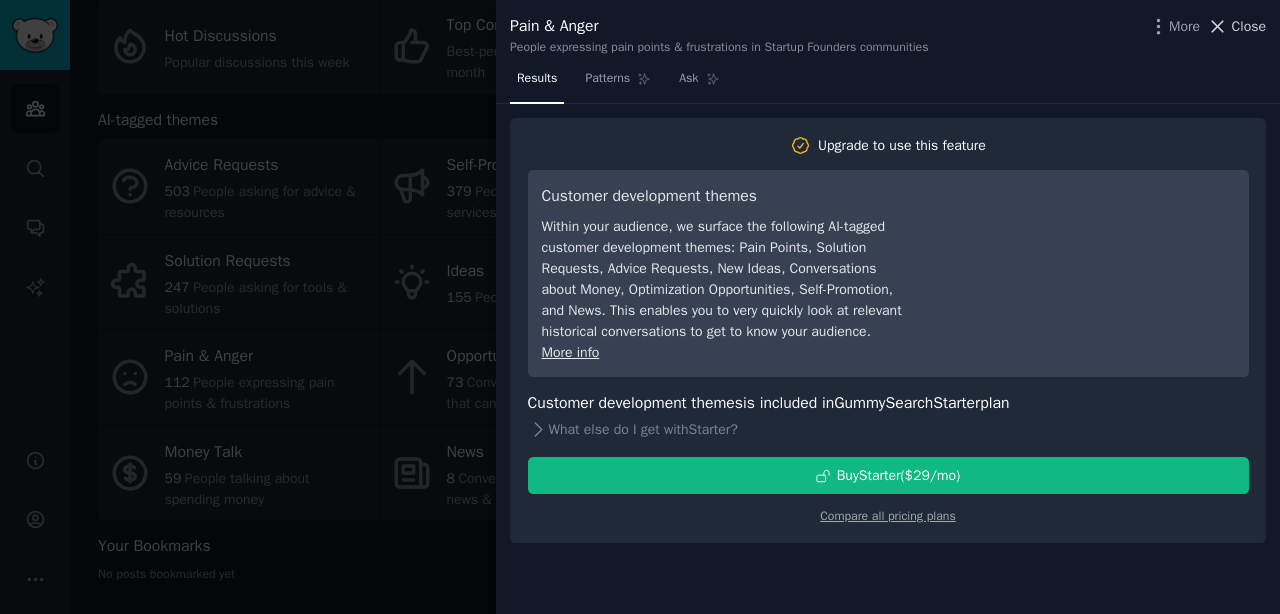 click on "Close" at bounding box center (1249, 26) 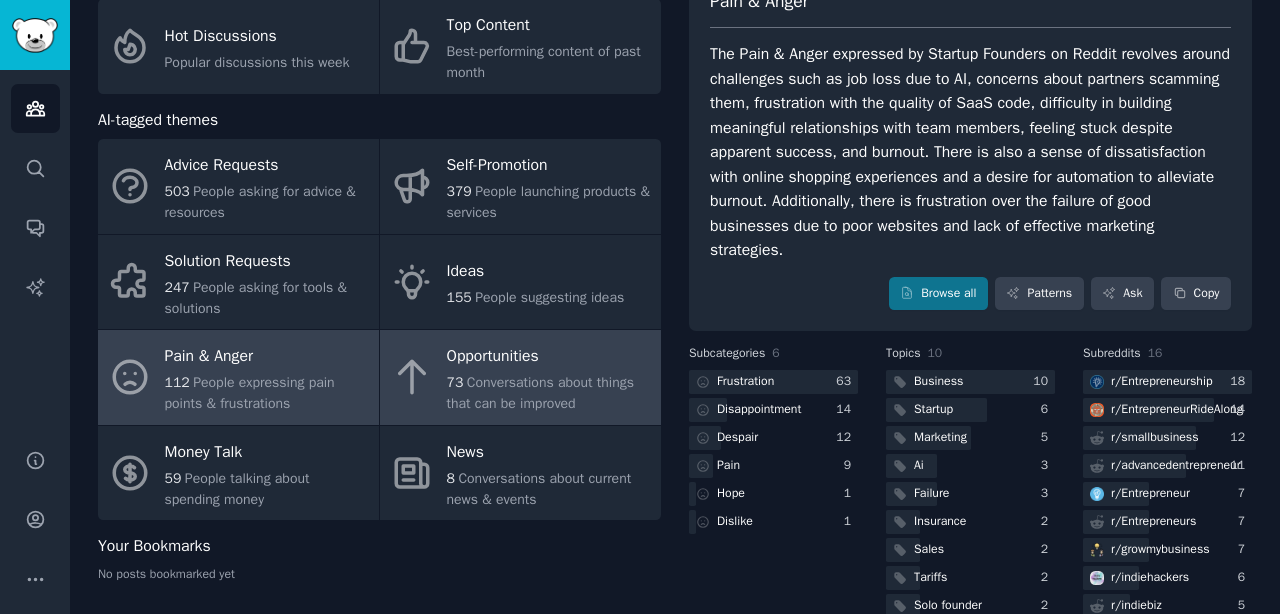 click on "Conversations about things that can be improved" at bounding box center [540, 393] 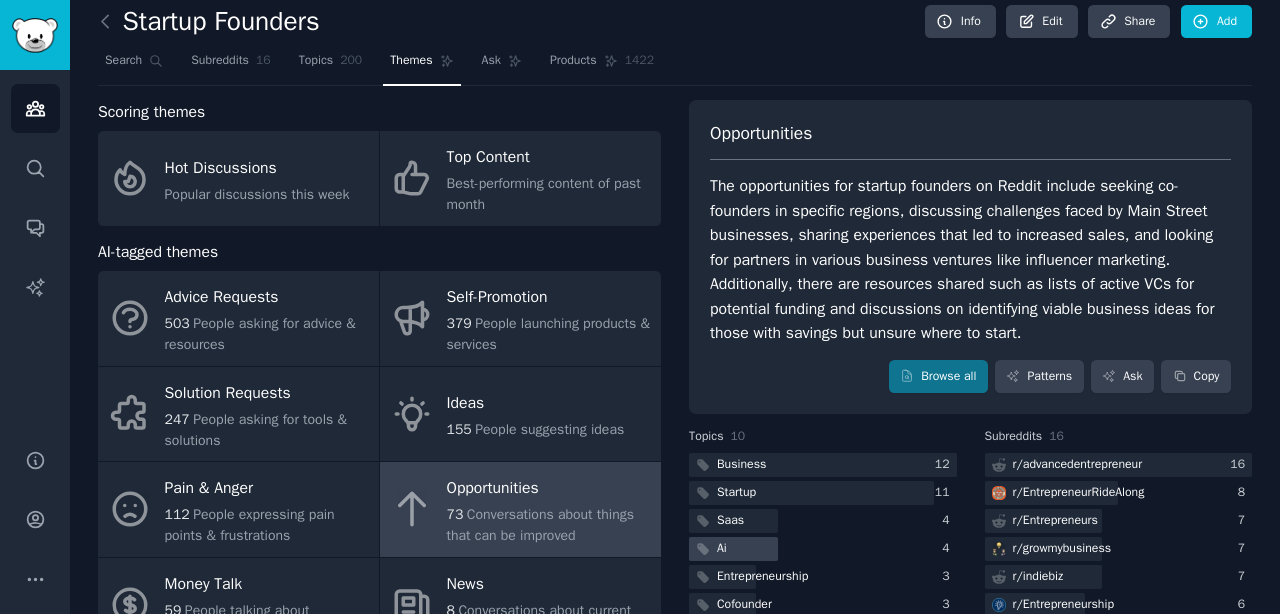scroll, scrollTop: 0, scrollLeft: 0, axis: both 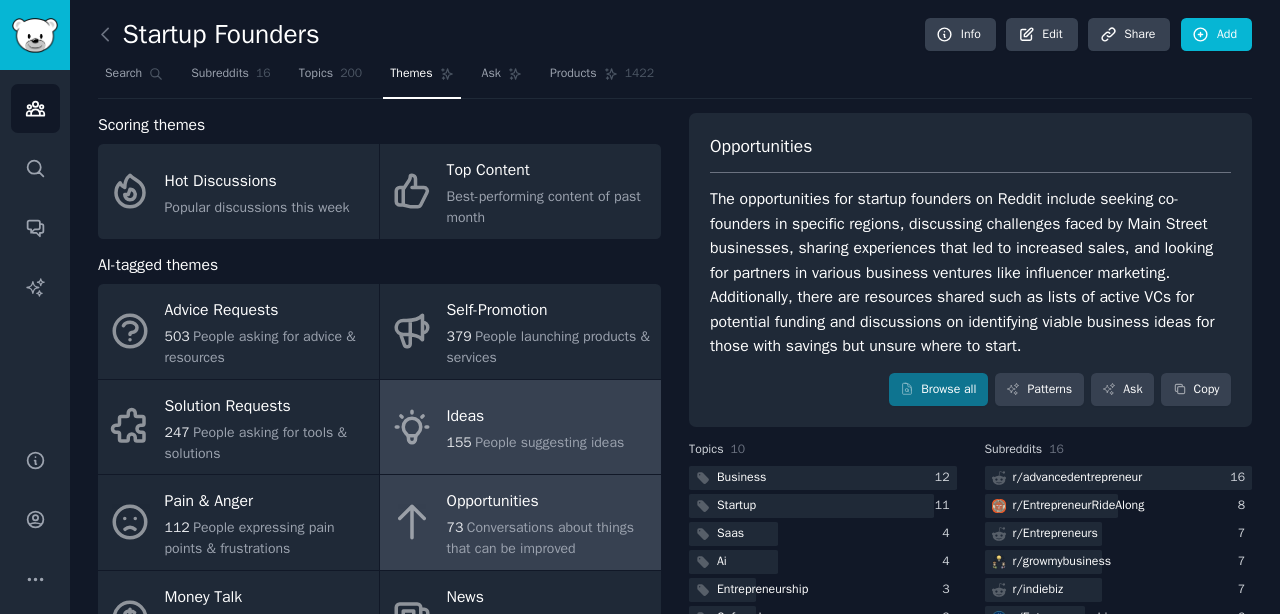 click on "People suggesting ideas" at bounding box center [549, 442] 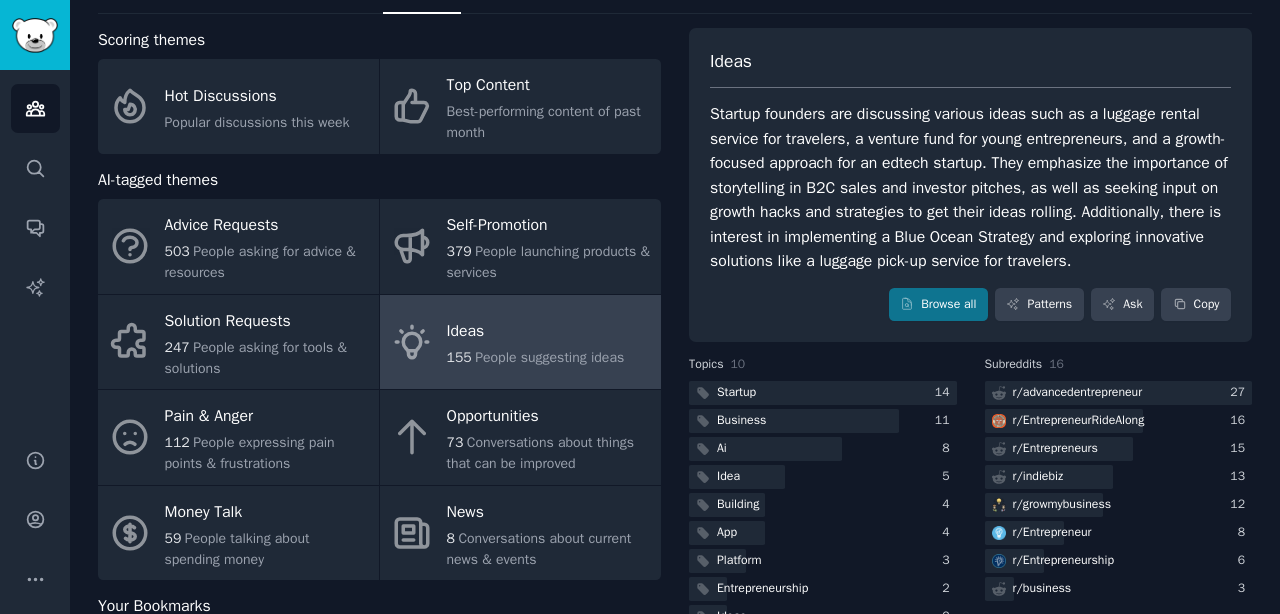 scroll, scrollTop: 0, scrollLeft: 0, axis: both 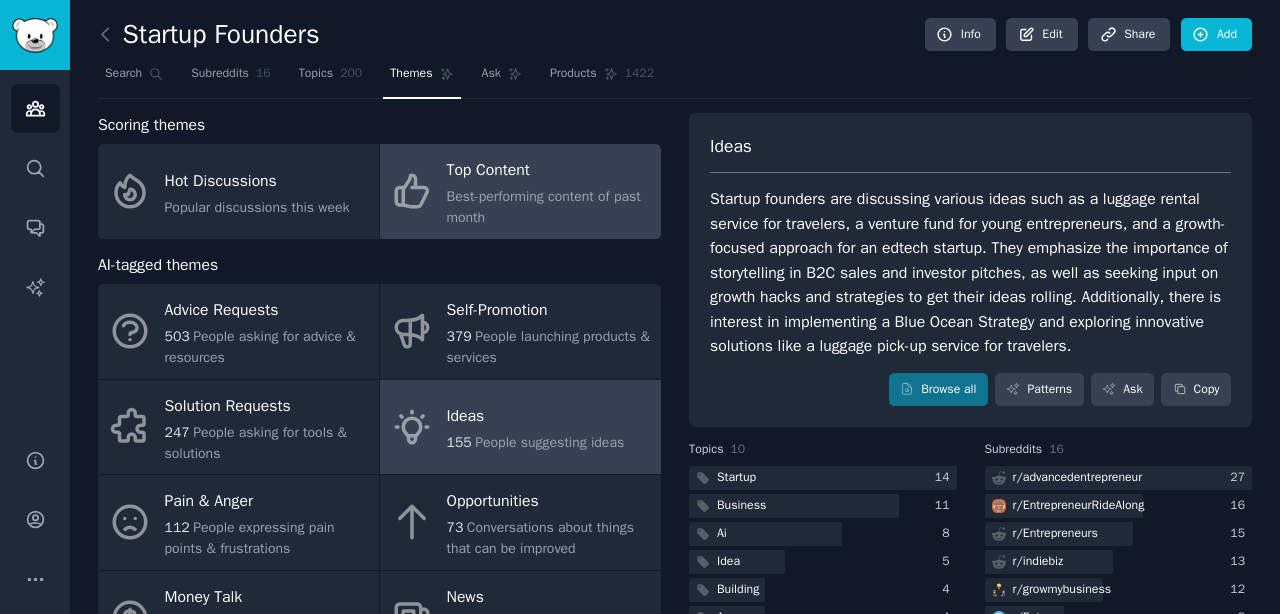click on "Best-performing content of past month" at bounding box center (549, 207) 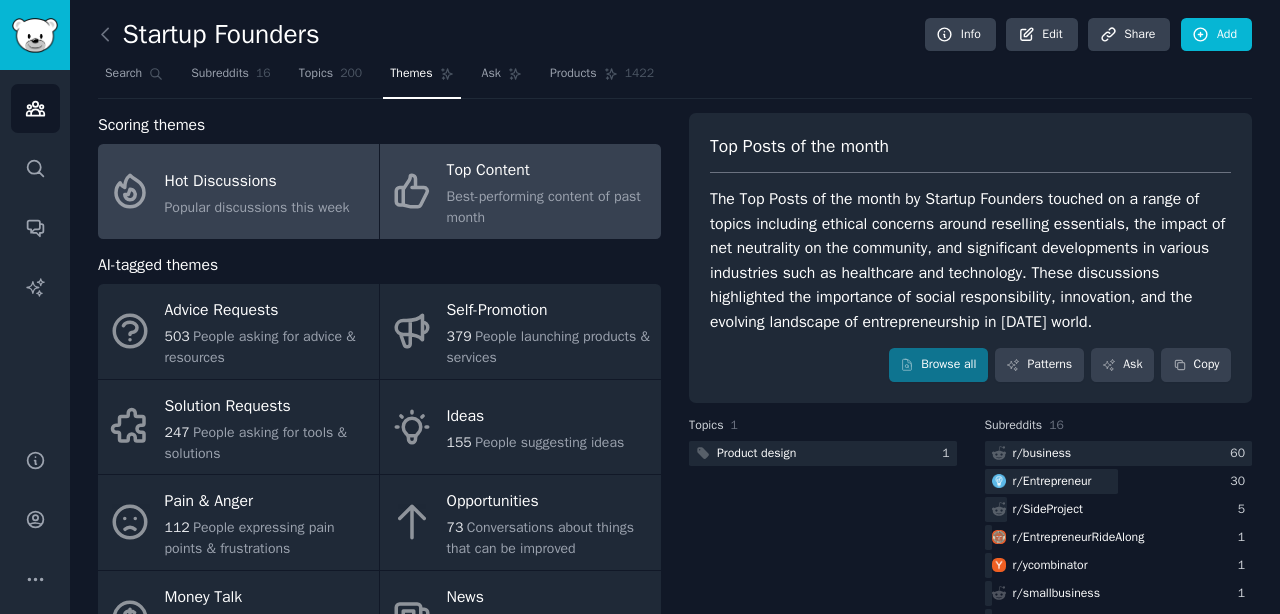 click on "Hot Discussions" at bounding box center [257, 181] 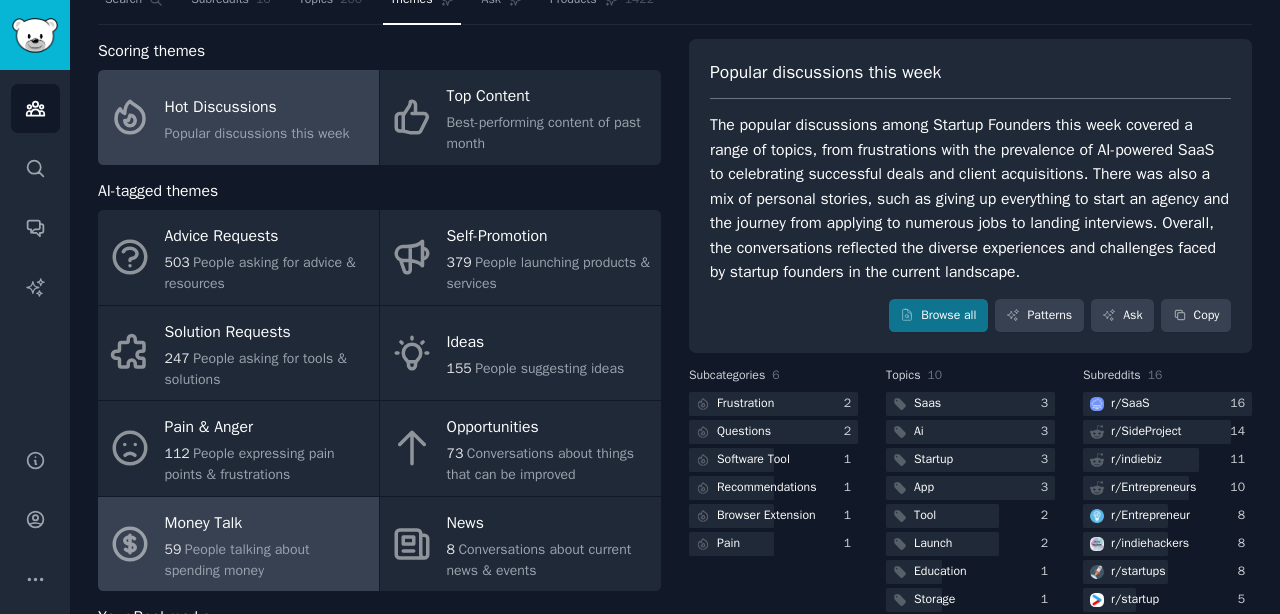 scroll, scrollTop: 0, scrollLeft: 0, axis: both 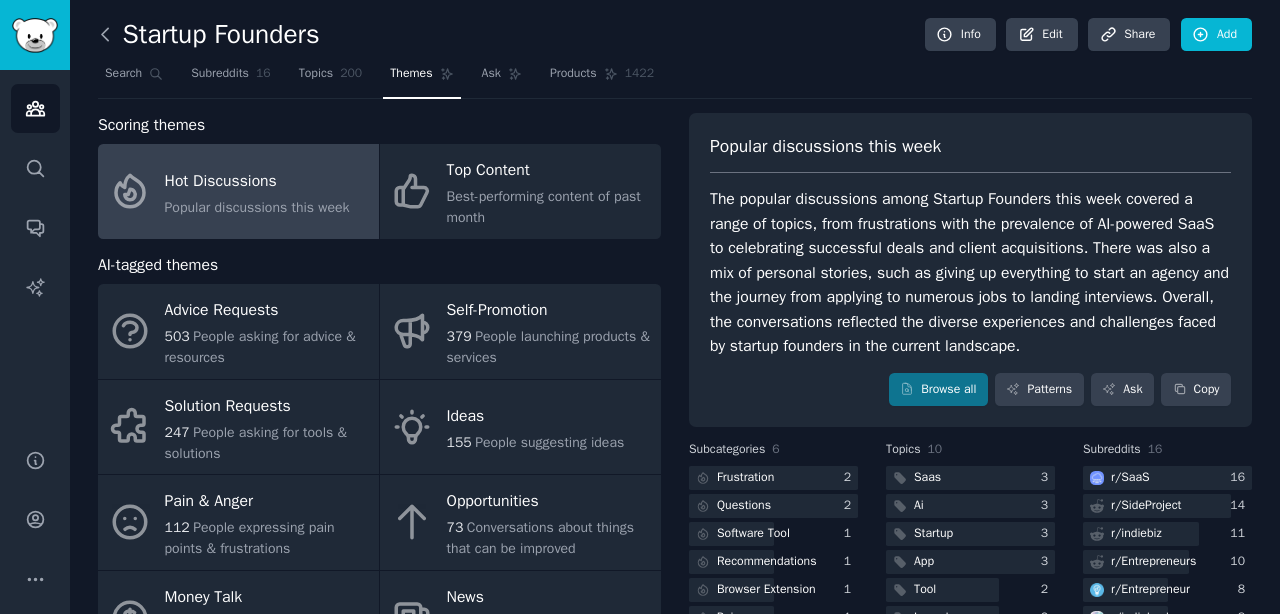 click 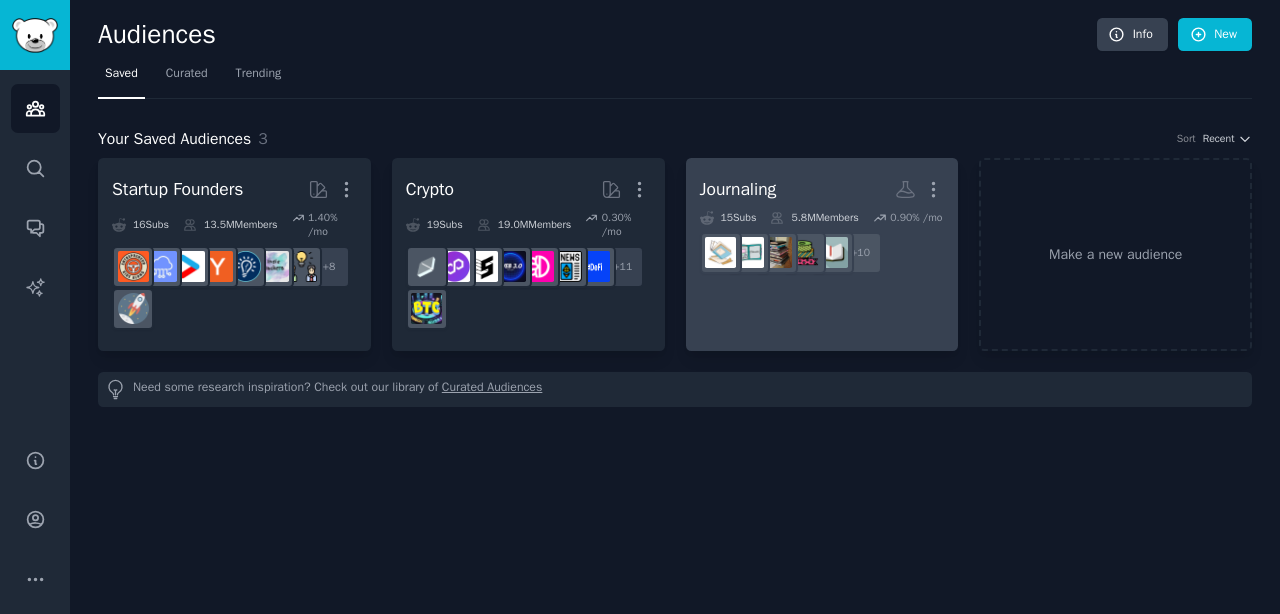 click on "Journaling More" at bounding box center [822, 189] 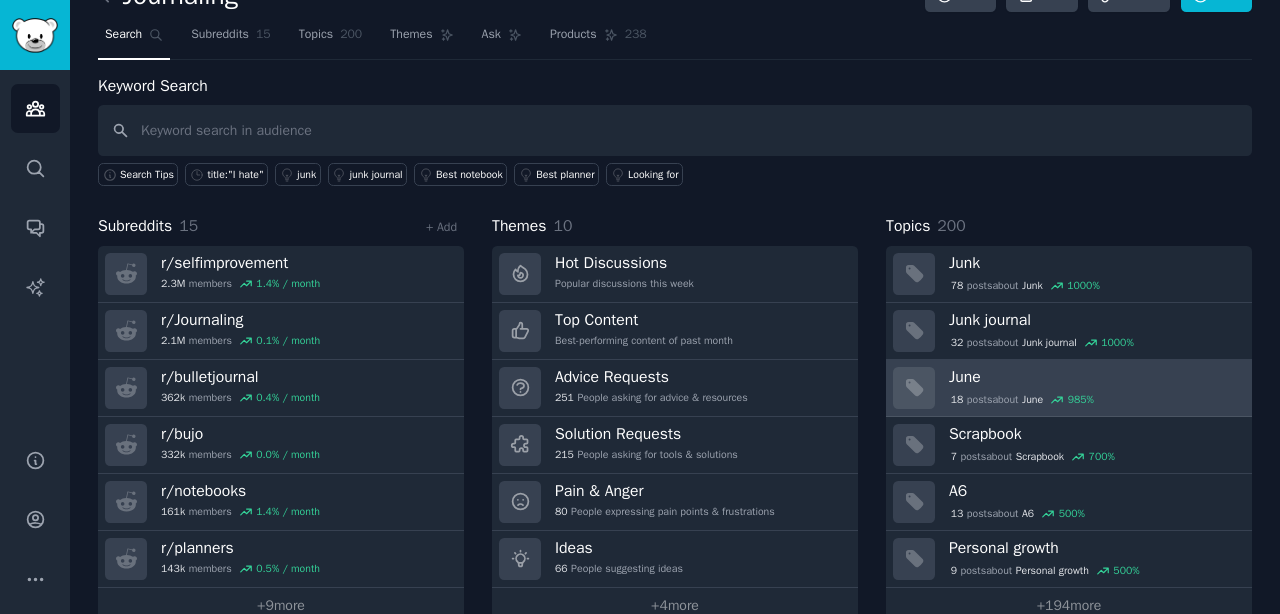 scroll, scrollTop: 75, scrollLeft: 0, axis: vertical 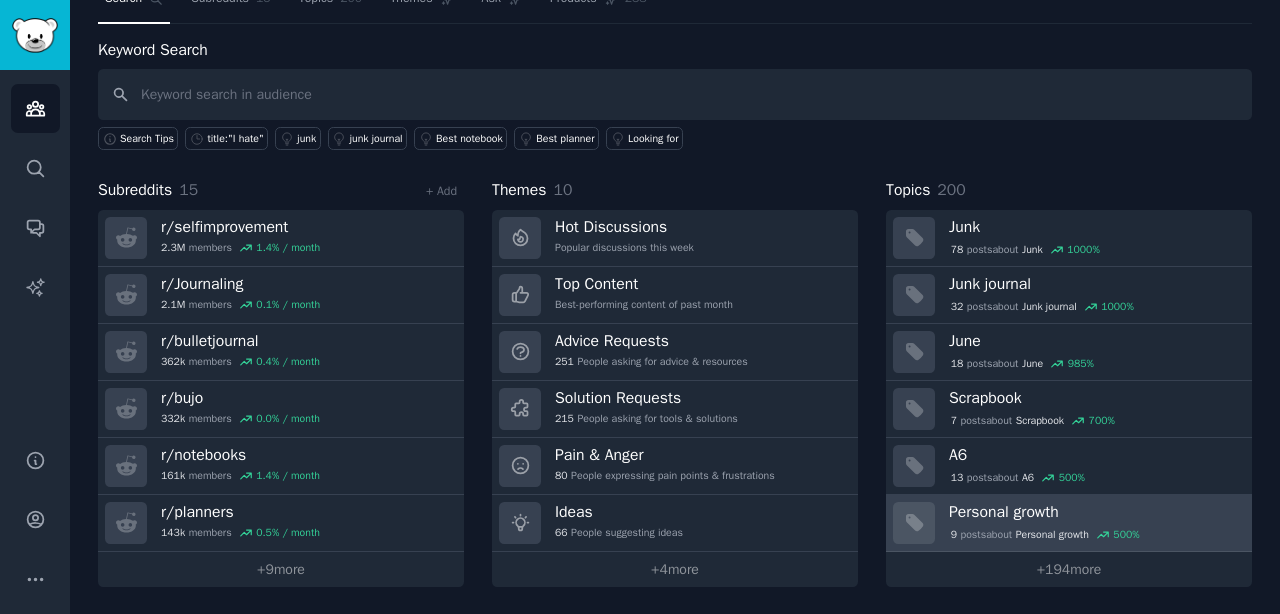 click on "Personal growth" at bounding box center (1093, 512) 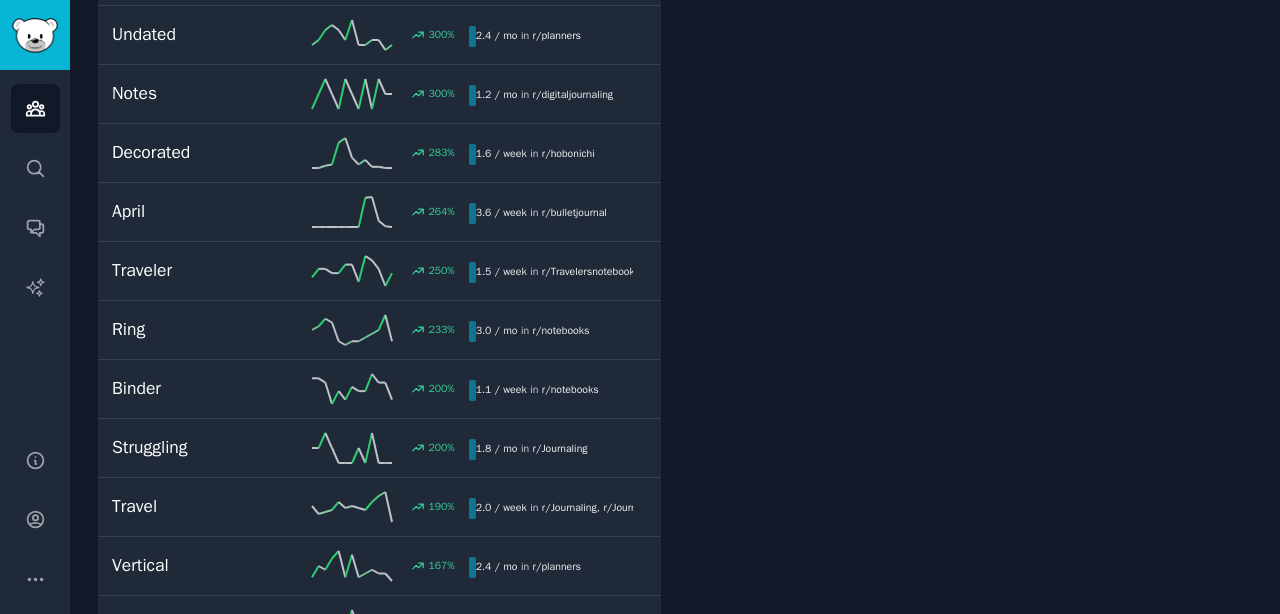 scroll, scrollTop: 0, scrollLeft: 0, axis: both 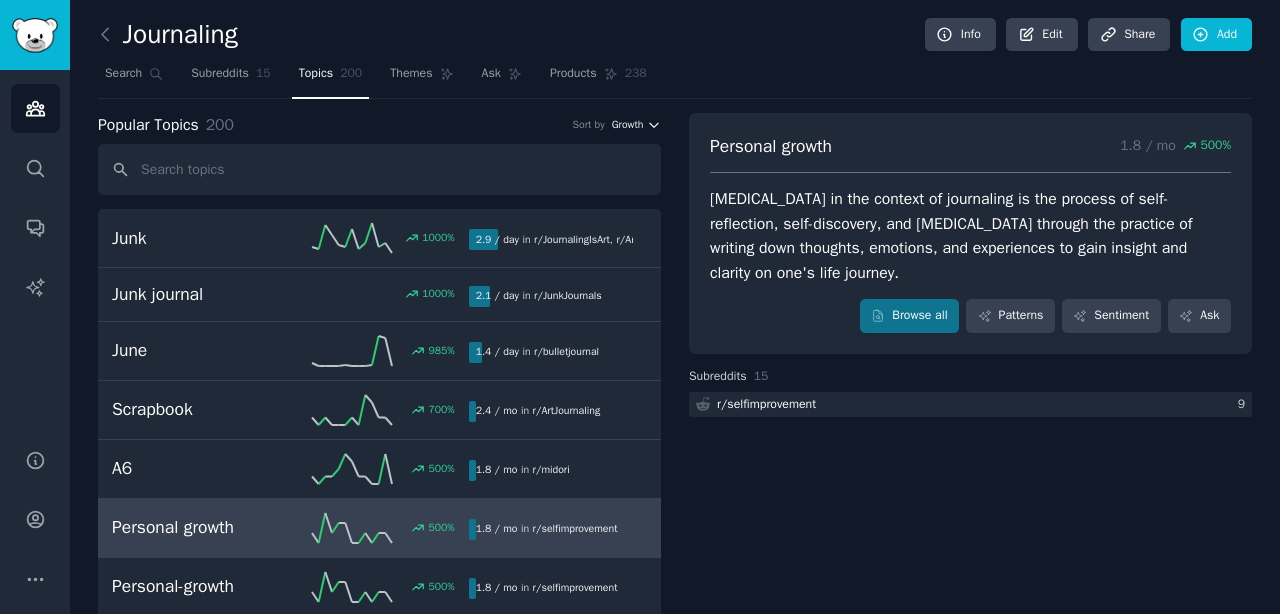 click on "Growth" at bounding box center (628, 125) 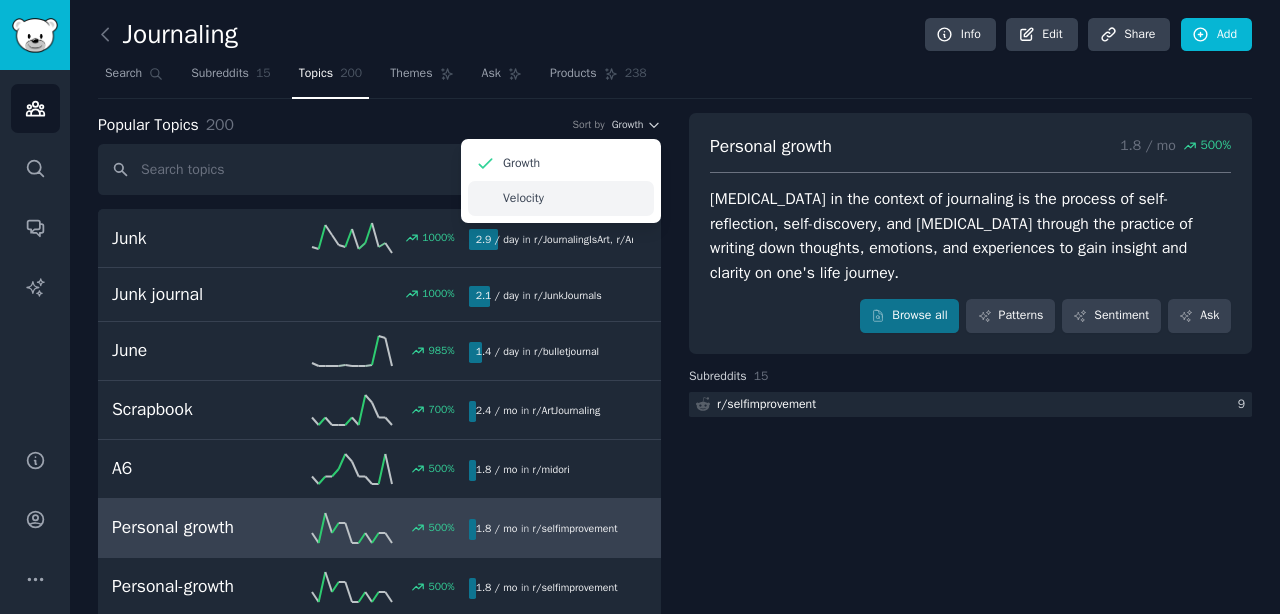 click on "Velocity" at bounding box center (561, 198) 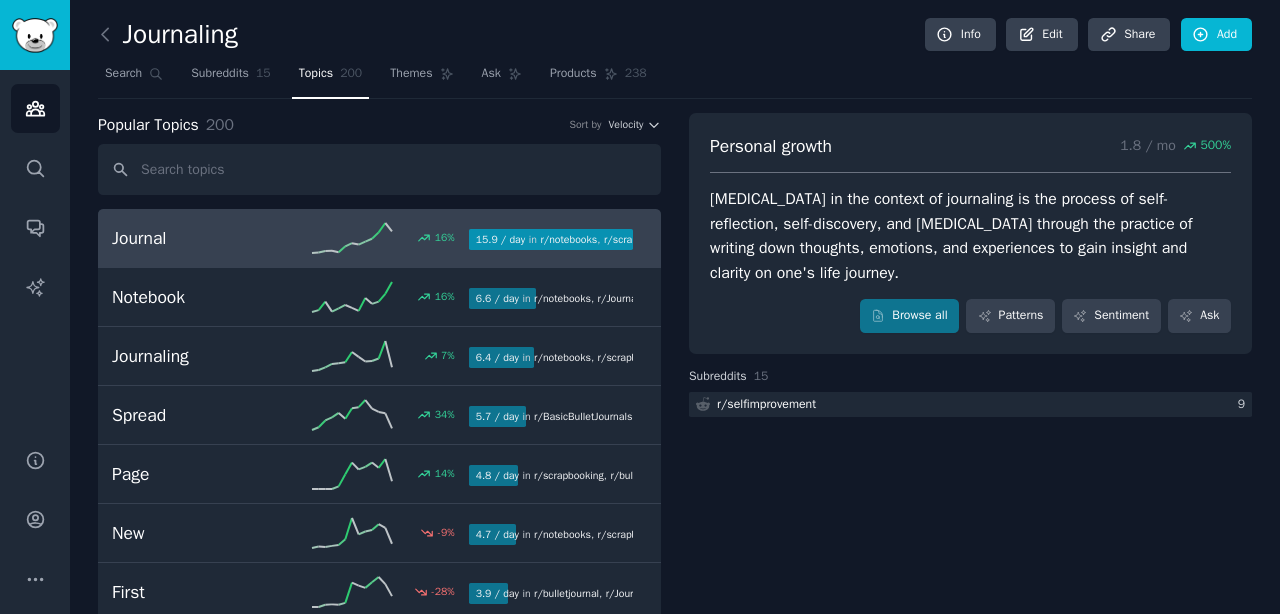 click on "Journal" at bounding box center (201, 238) 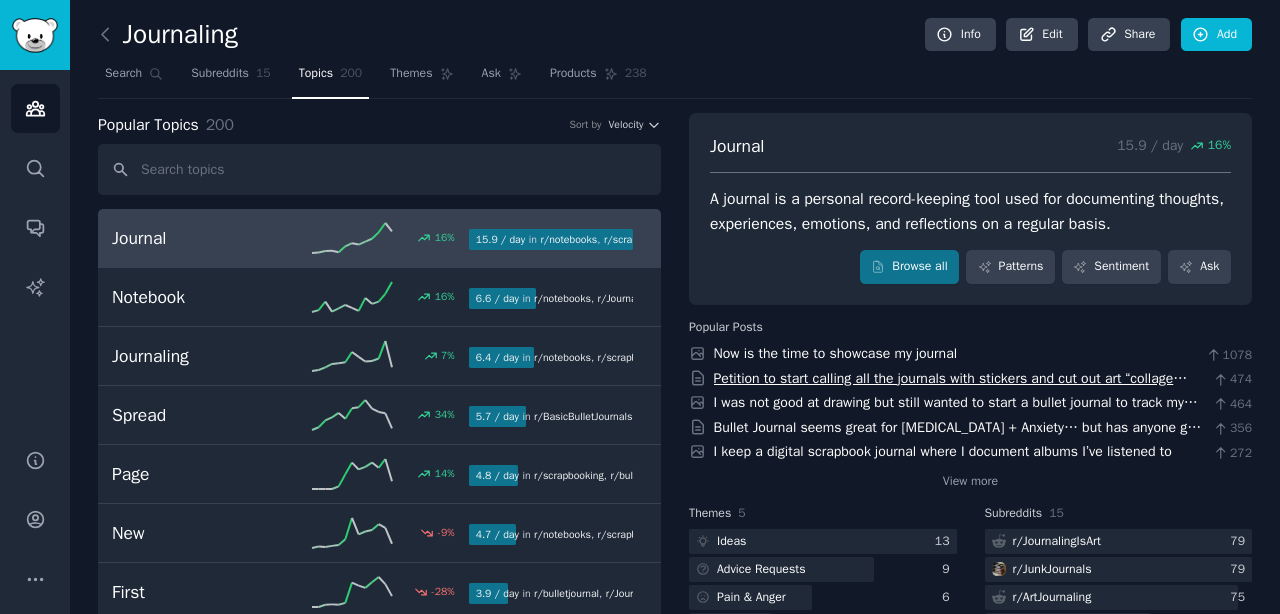 click on "Petition to start calling all the journals with stickers and cut out art “collage books” instead of scrapbooks." at bounding box center (951, 389) 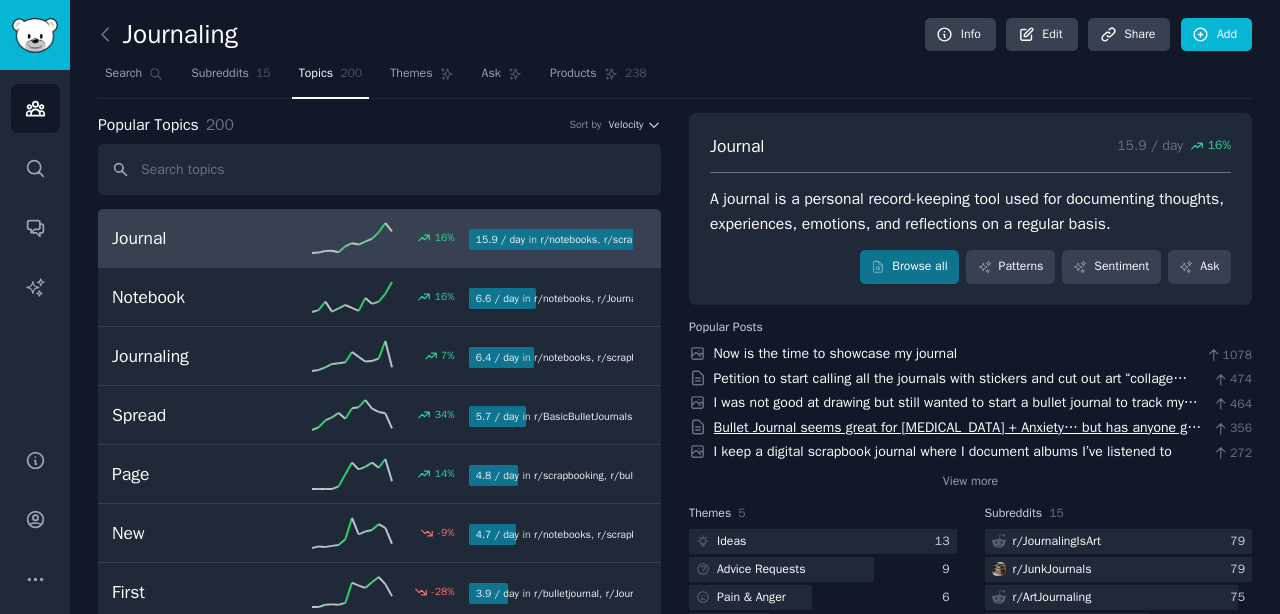 click on "Bullet Journal seems great for ADHD + Anxiety… but has anyone got past the perfectionistic/idealistic & aesthetic side & acc keep up with it?" at bounding box center [958, 438] 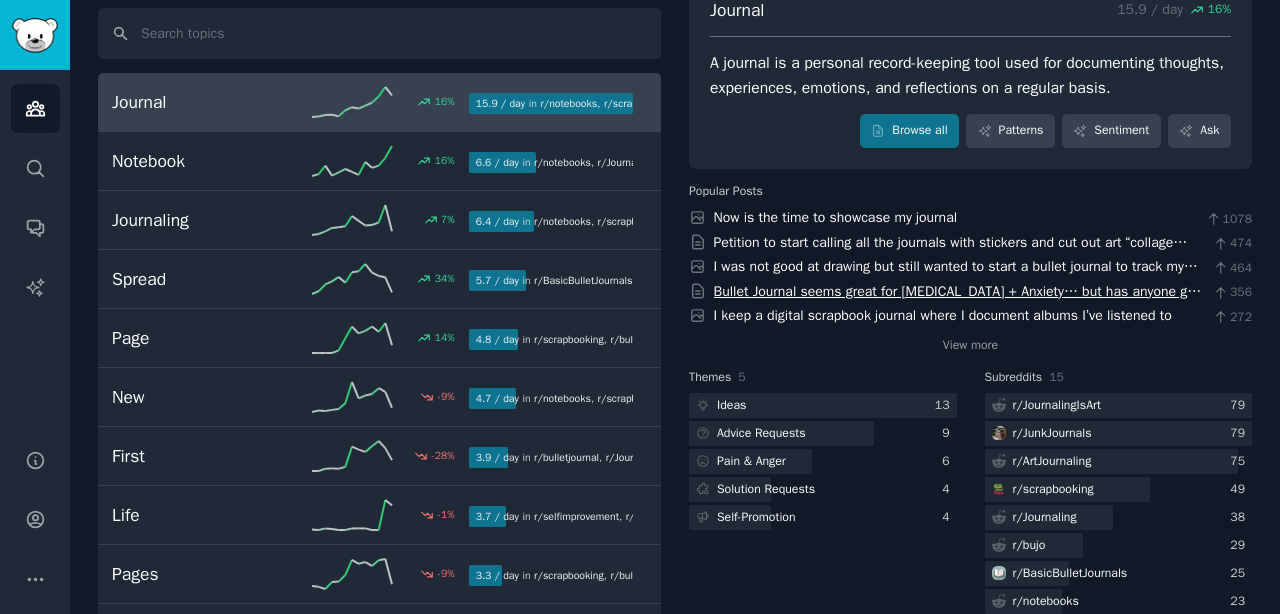 scroll, scrollTop: 142, scrollLeft: 0, axis: vertical 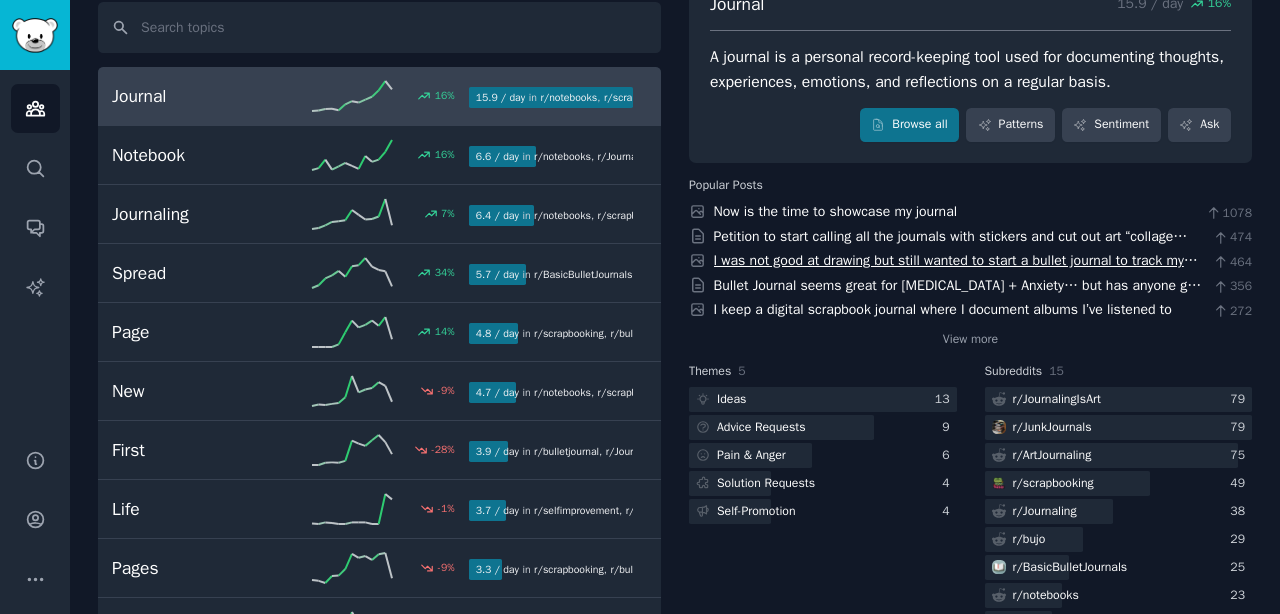 click on "I was not good at drawing but still wanted to start a bullet journal to track my habits" at bounding box center (956, 271) 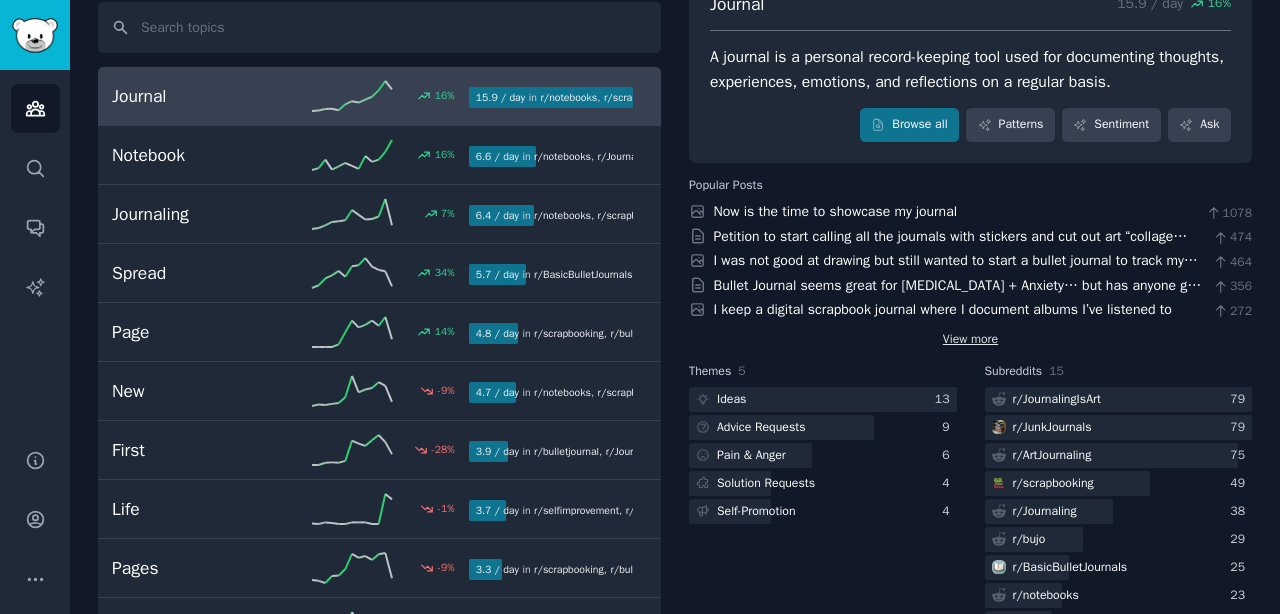 click on "View more" at bounding box center (970, 340) 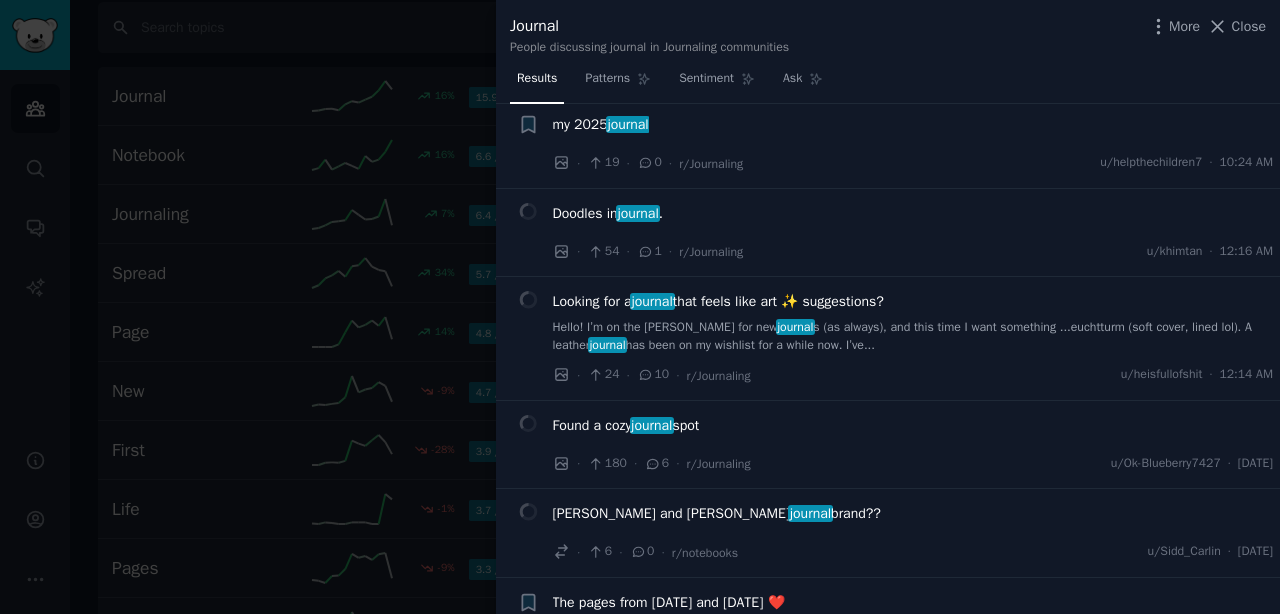 scroll, scrollTop: 0, scrollLeft: 0, axis: both 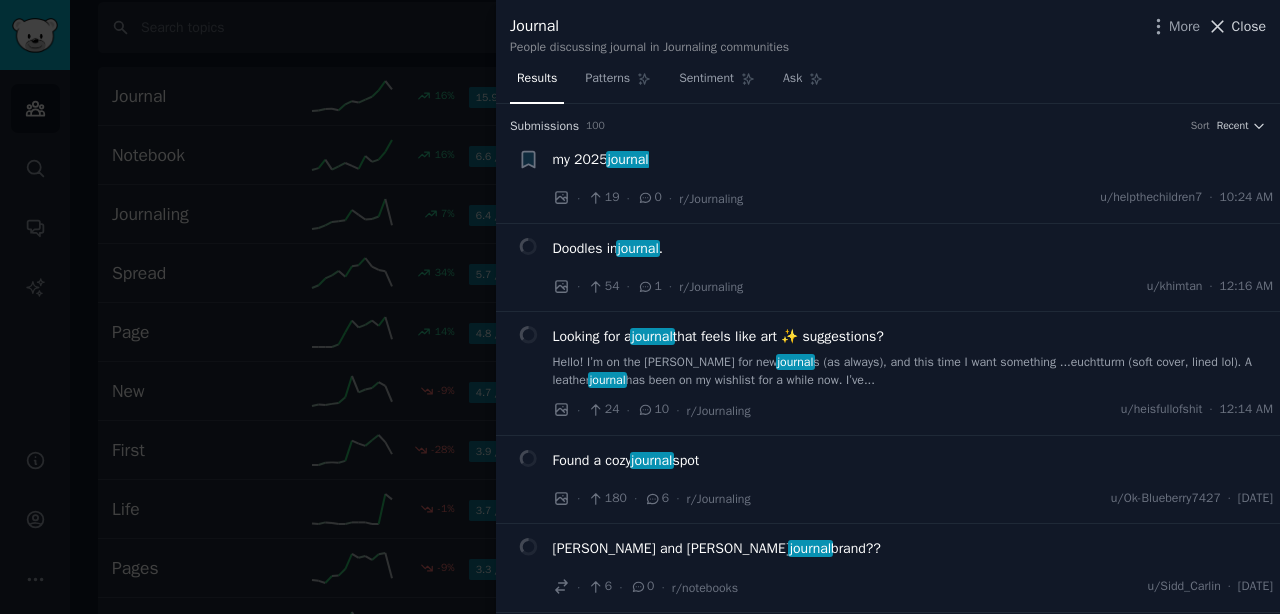 click on "Close" at bounding box center (1249, 26) 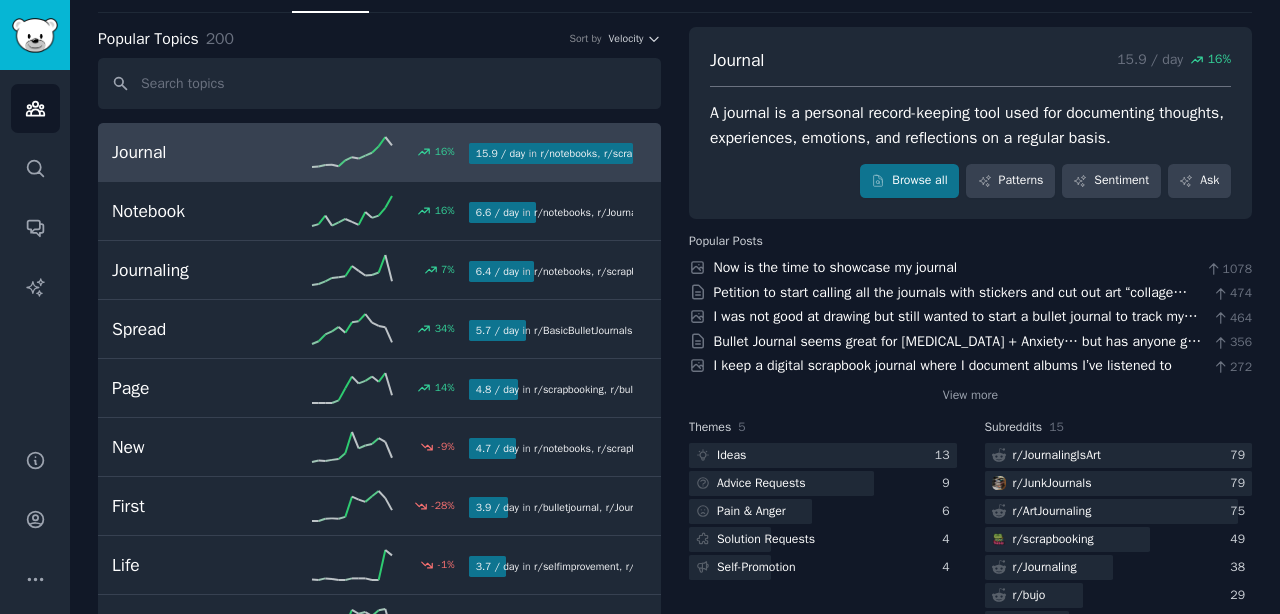 scroll, scrollTop: 0, scrollLeft: 0, axis: both 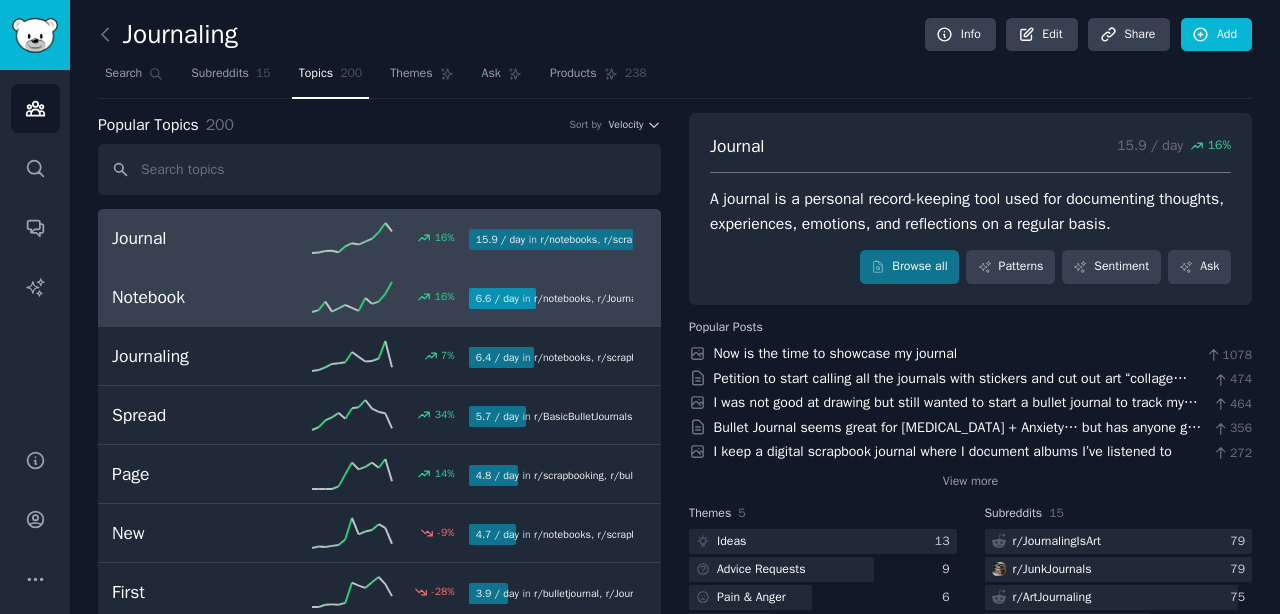click on "Notebook" at bounding box center (201, 297) 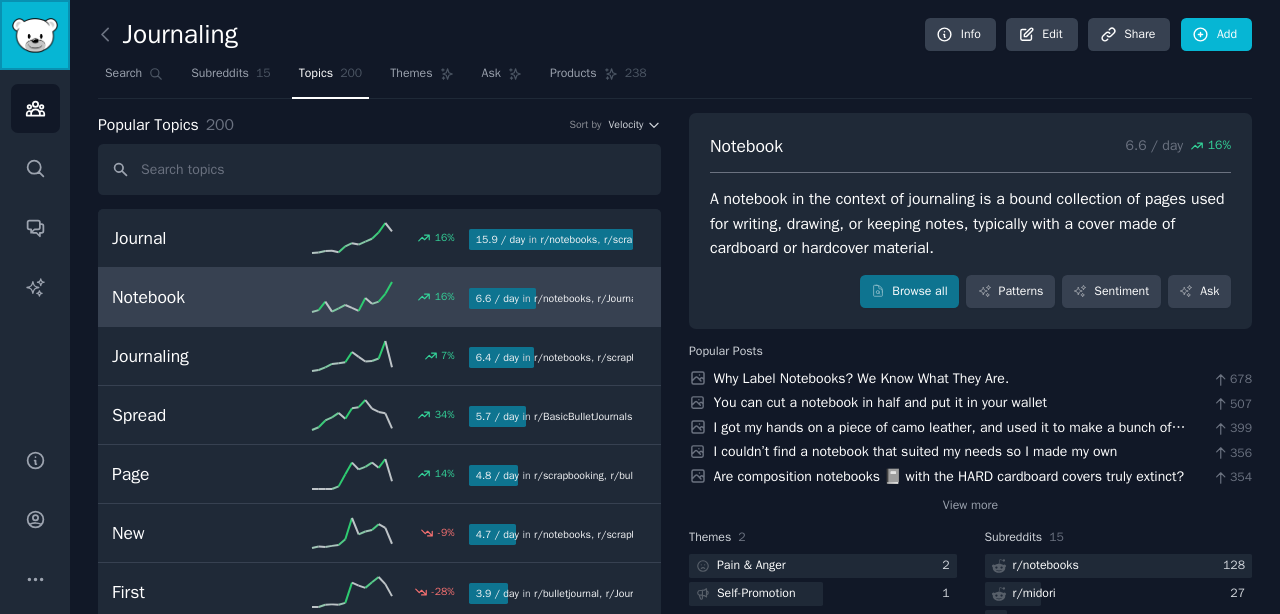 click at bounding box center (35, 35) 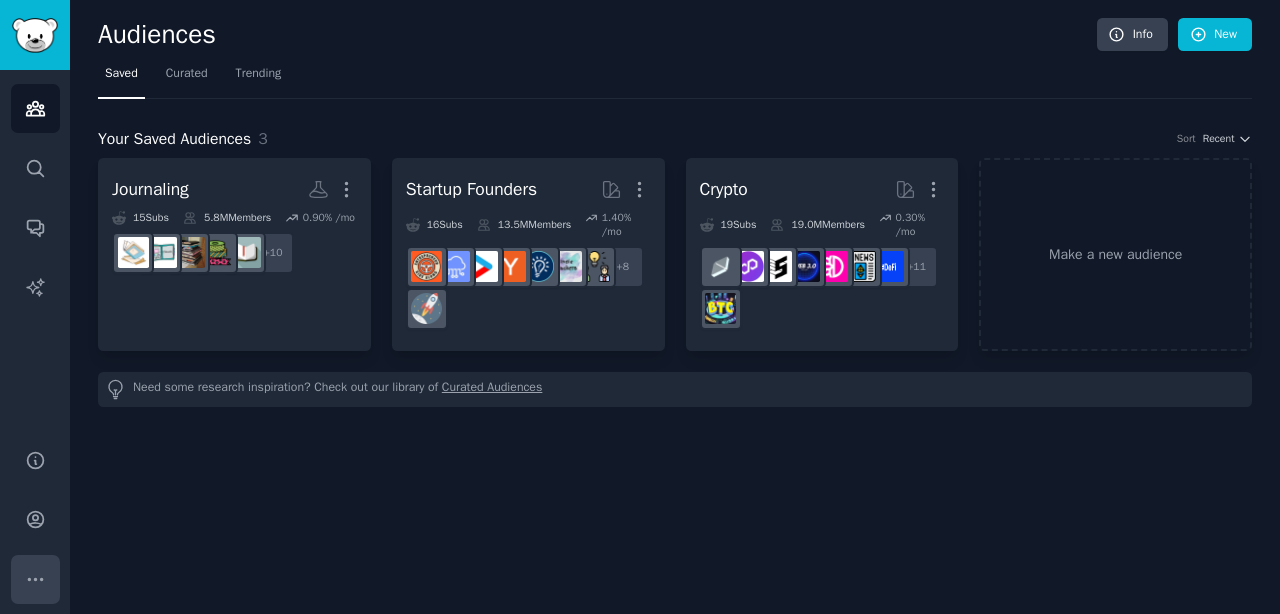 click 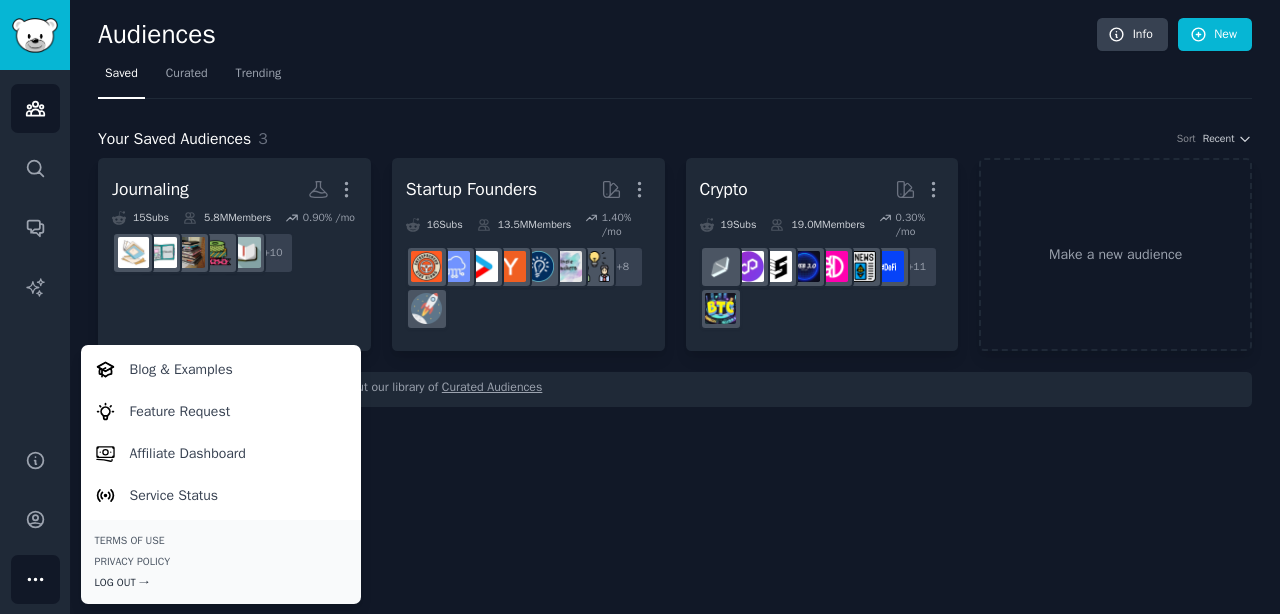 click on "Log Out →" at bounding box center [221, 583] 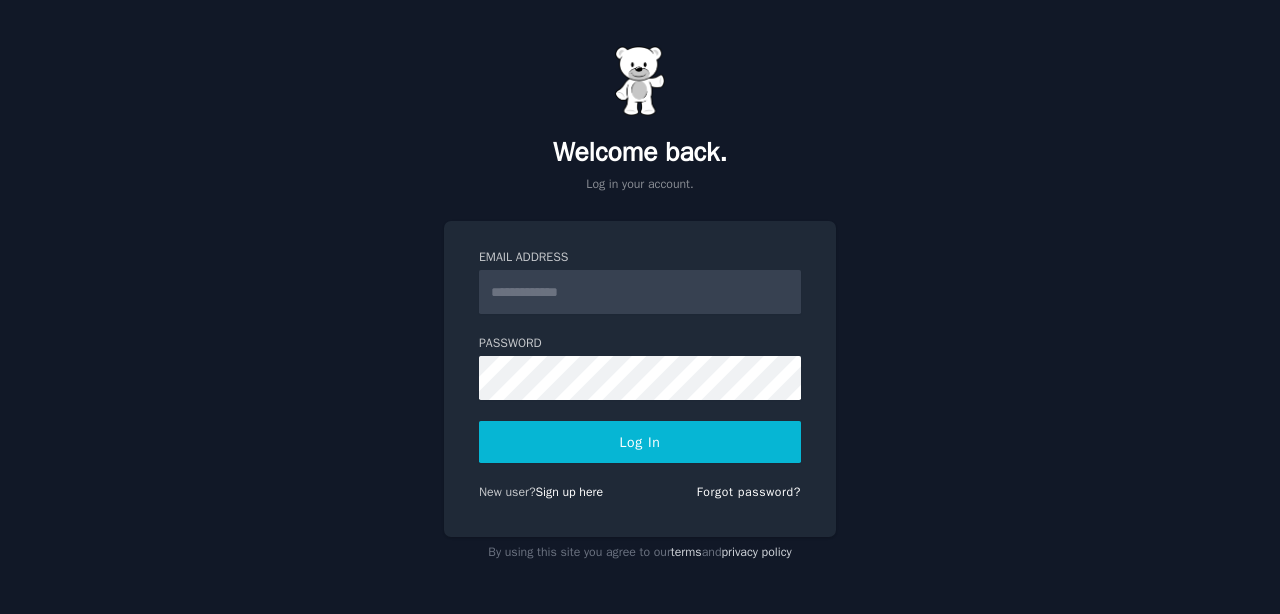 scroll, scrollTop: 0, scrollLeft: 0, axis: both 